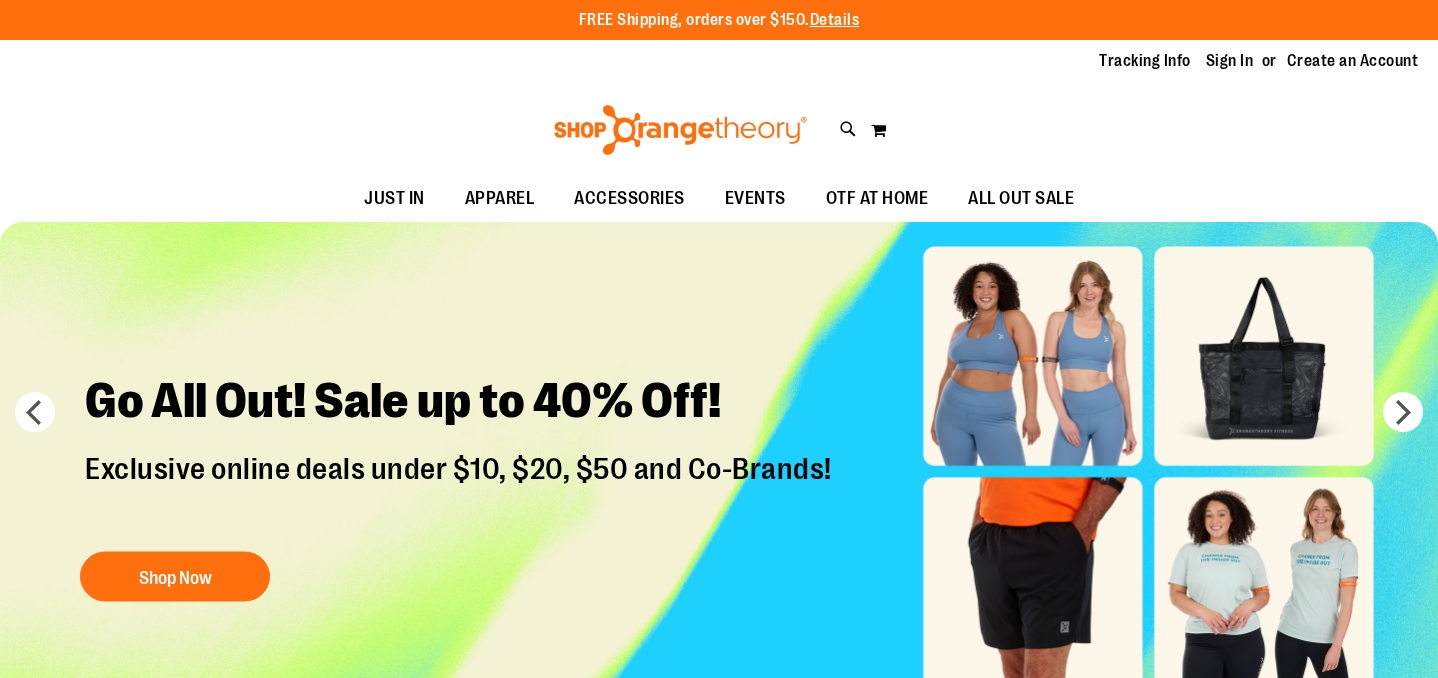 scroll, scrollTop: 0, scrollLeft: 0, axis: both 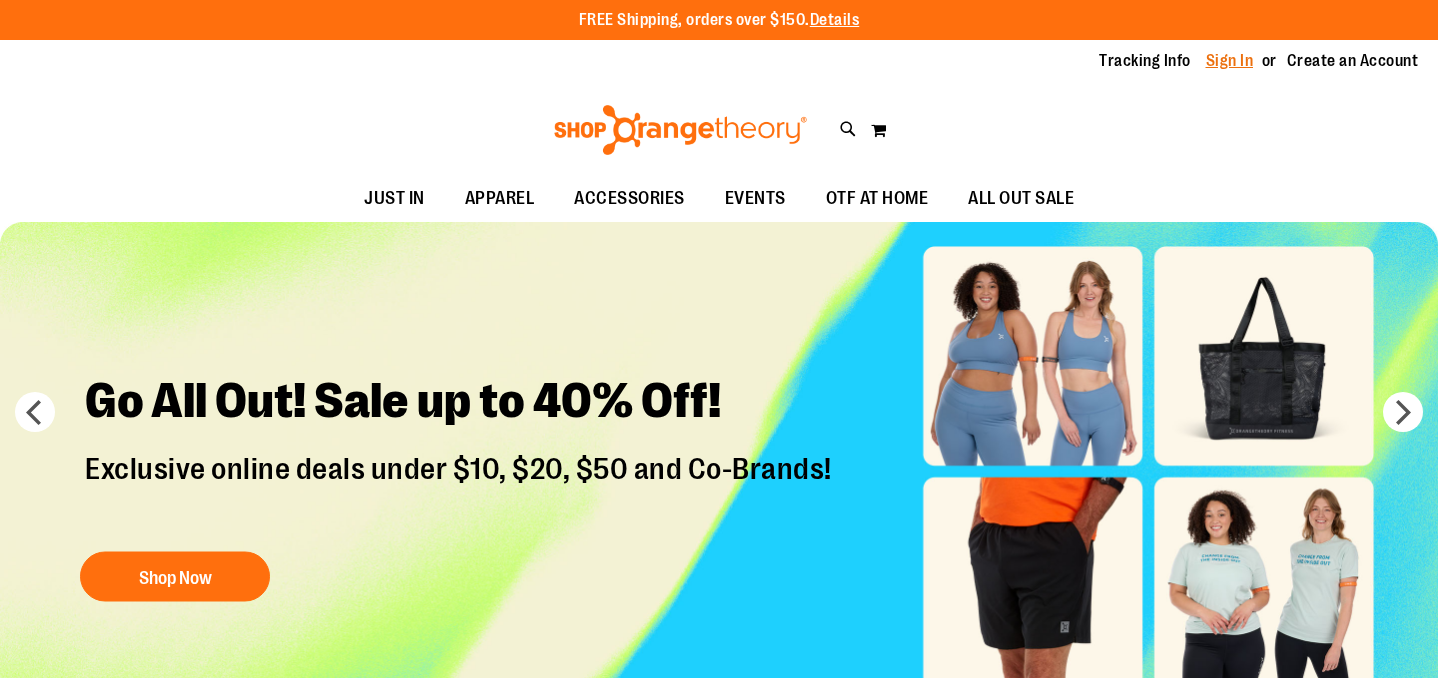 type on "**********" 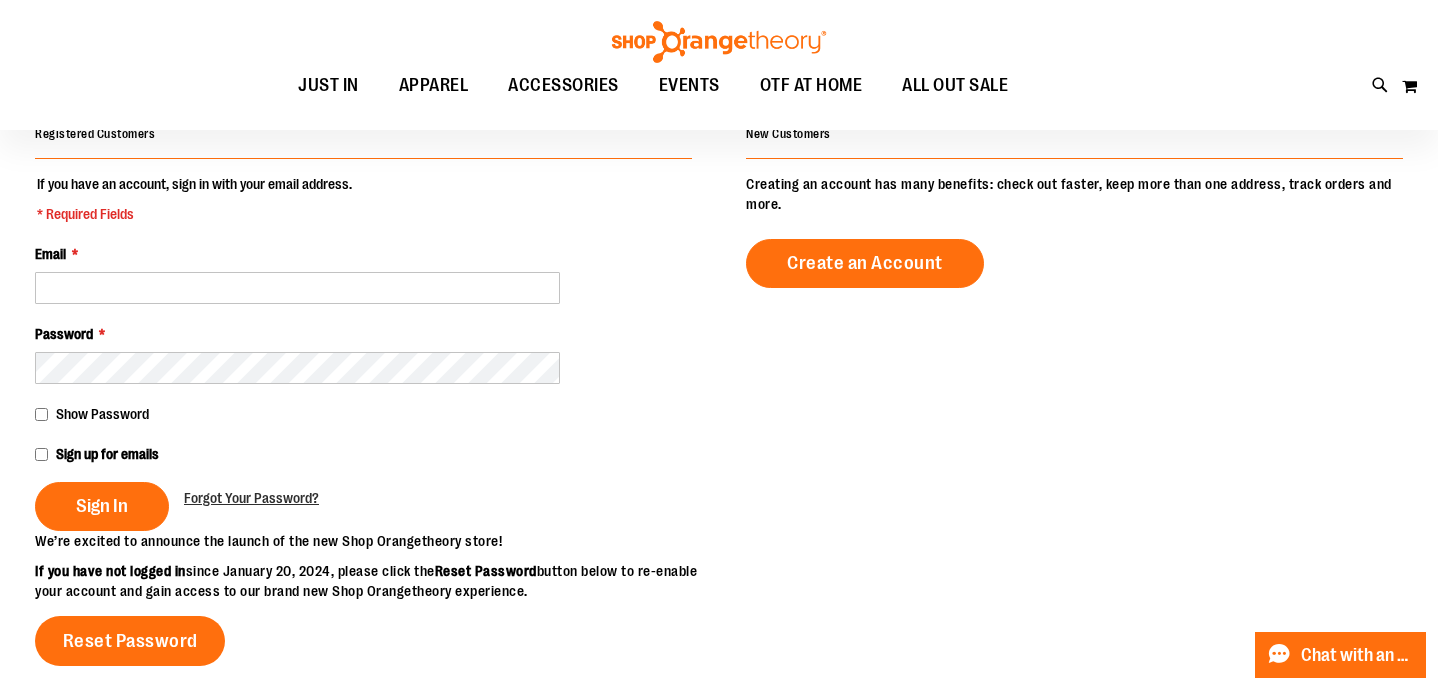 scroll, scrollTop: 221, scrollLeft: 0, axis: vertical 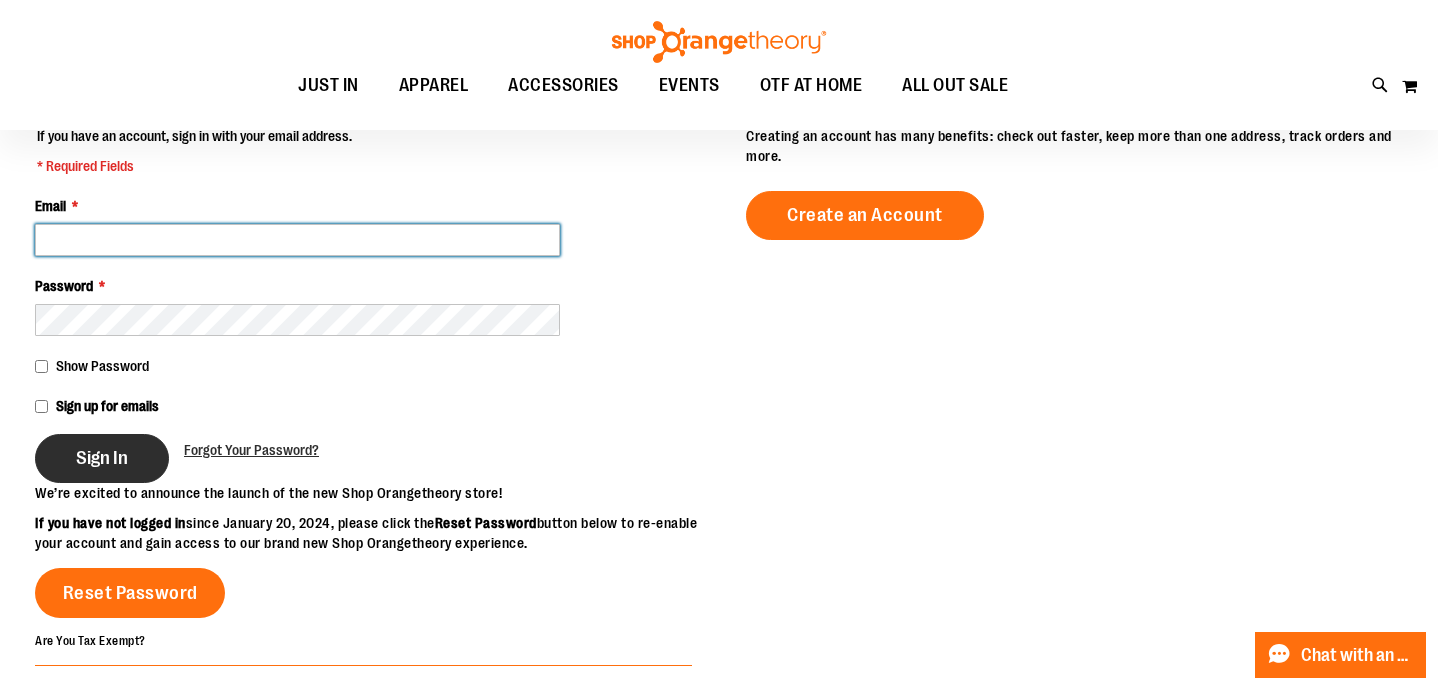 type on "**********" 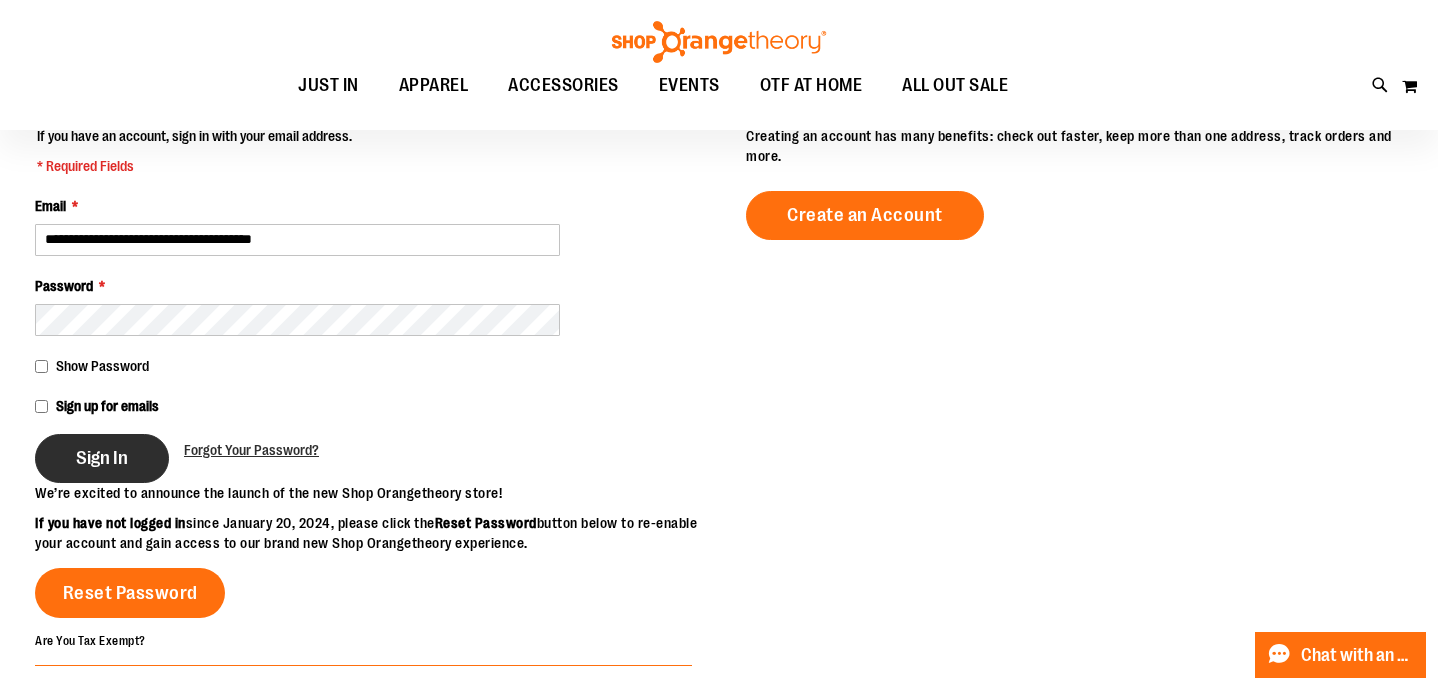 type on "**********" 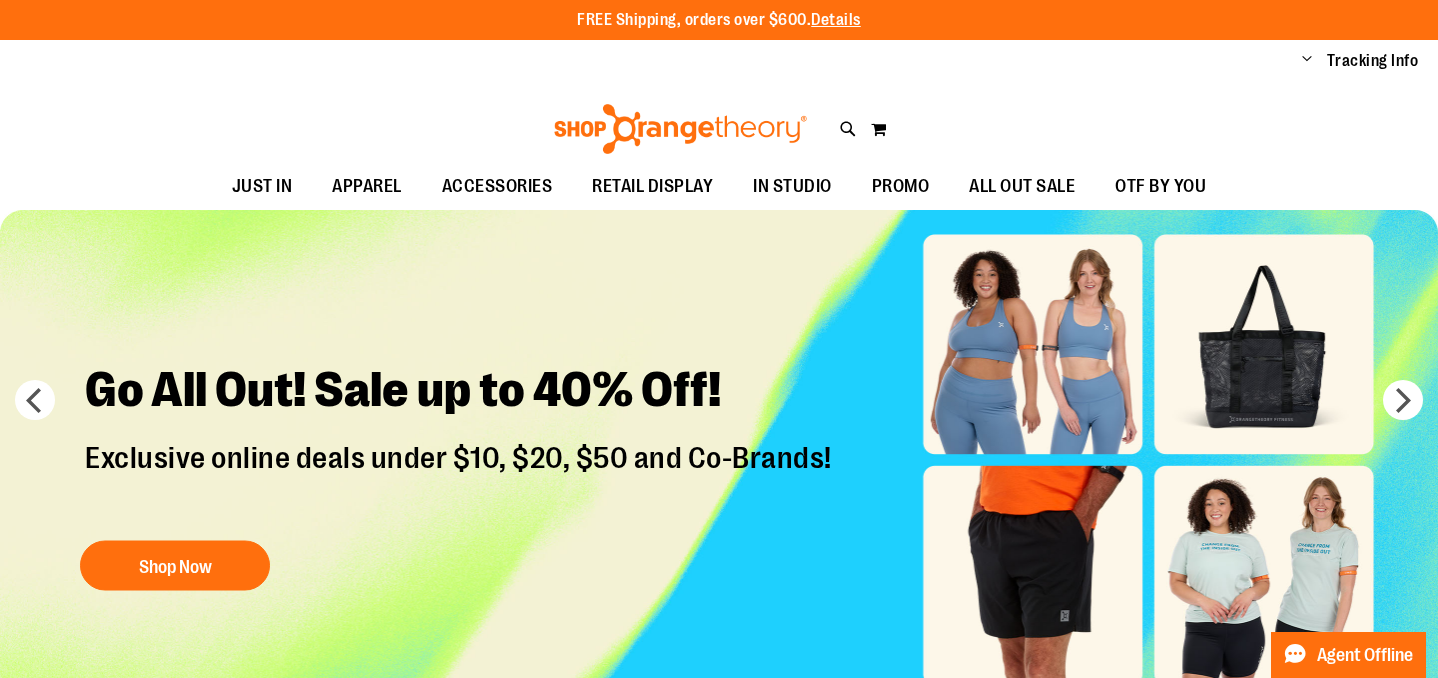 scroll, scrollTop: 0, scrollLeft: 0, axis: both 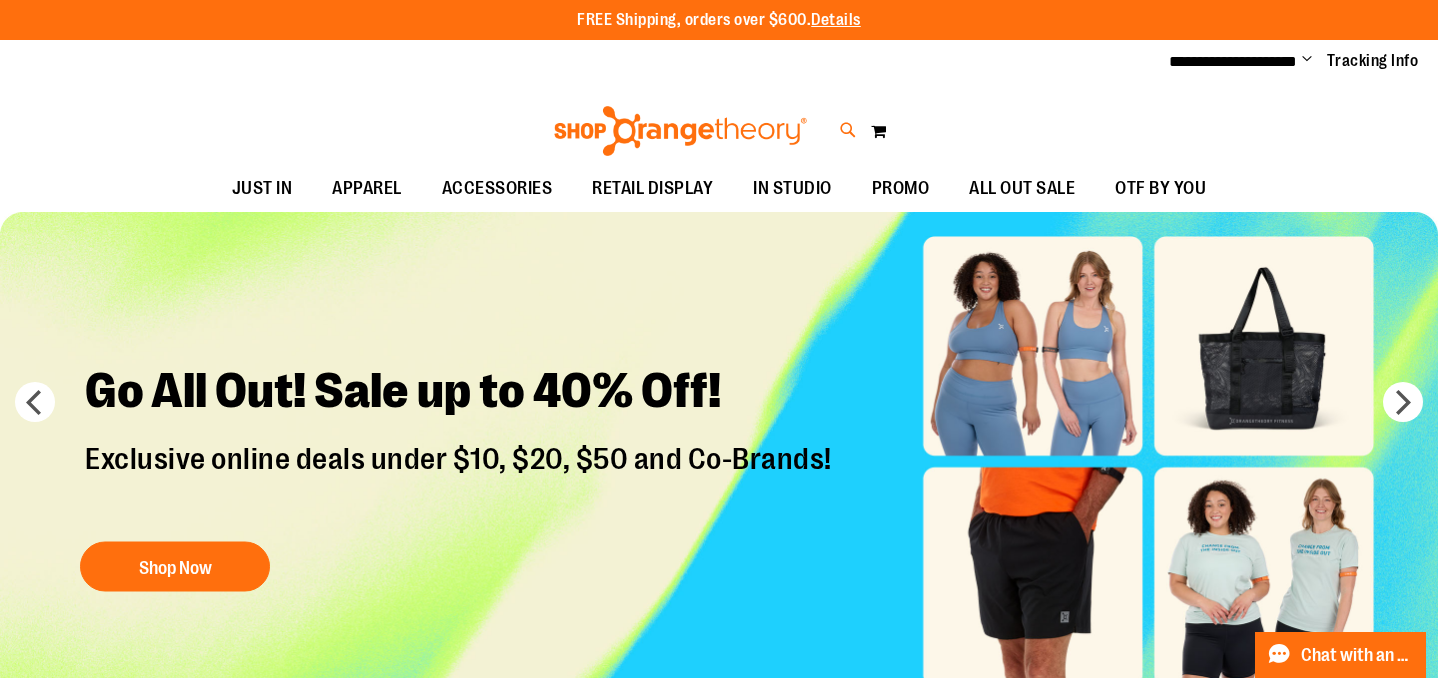 type on "**********" 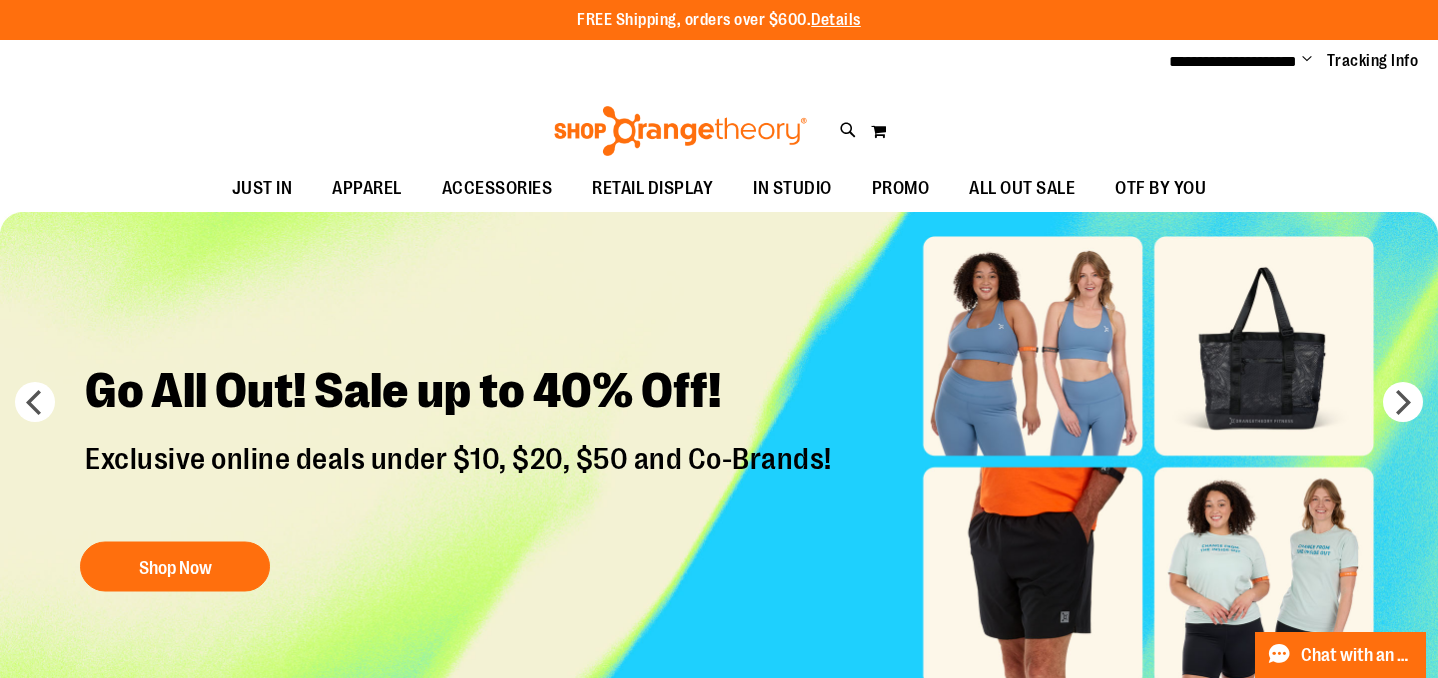 click on "Search" at bounding box center [719, 113] 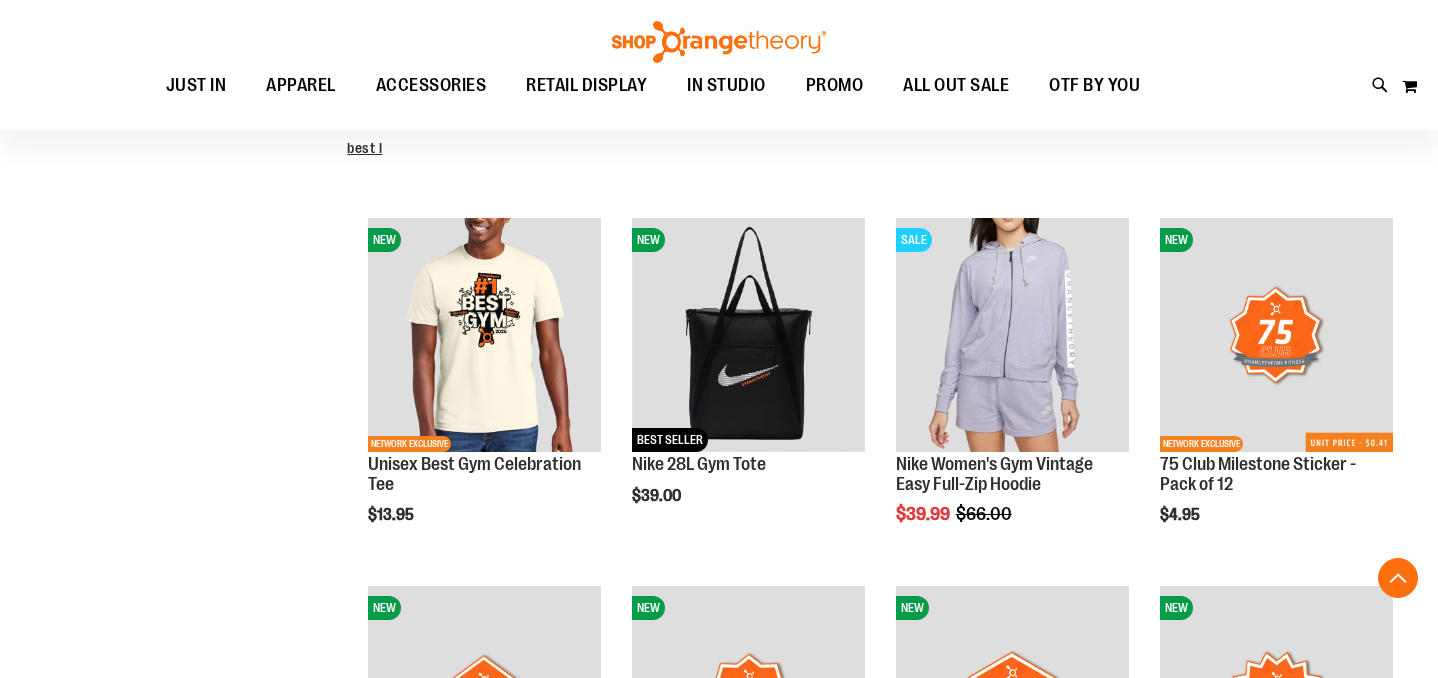 scroll, scrollTop: 361, scrollLeft: 0, axis: vertical 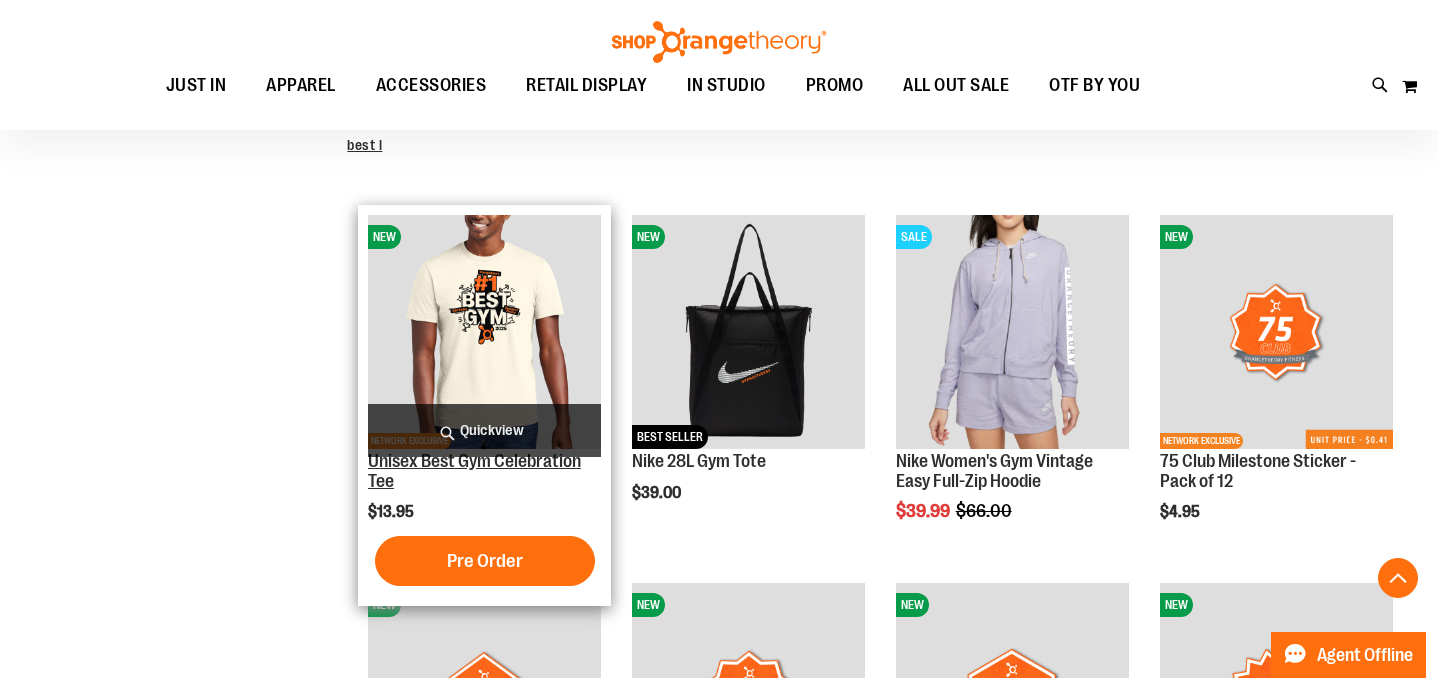 type on "**********" 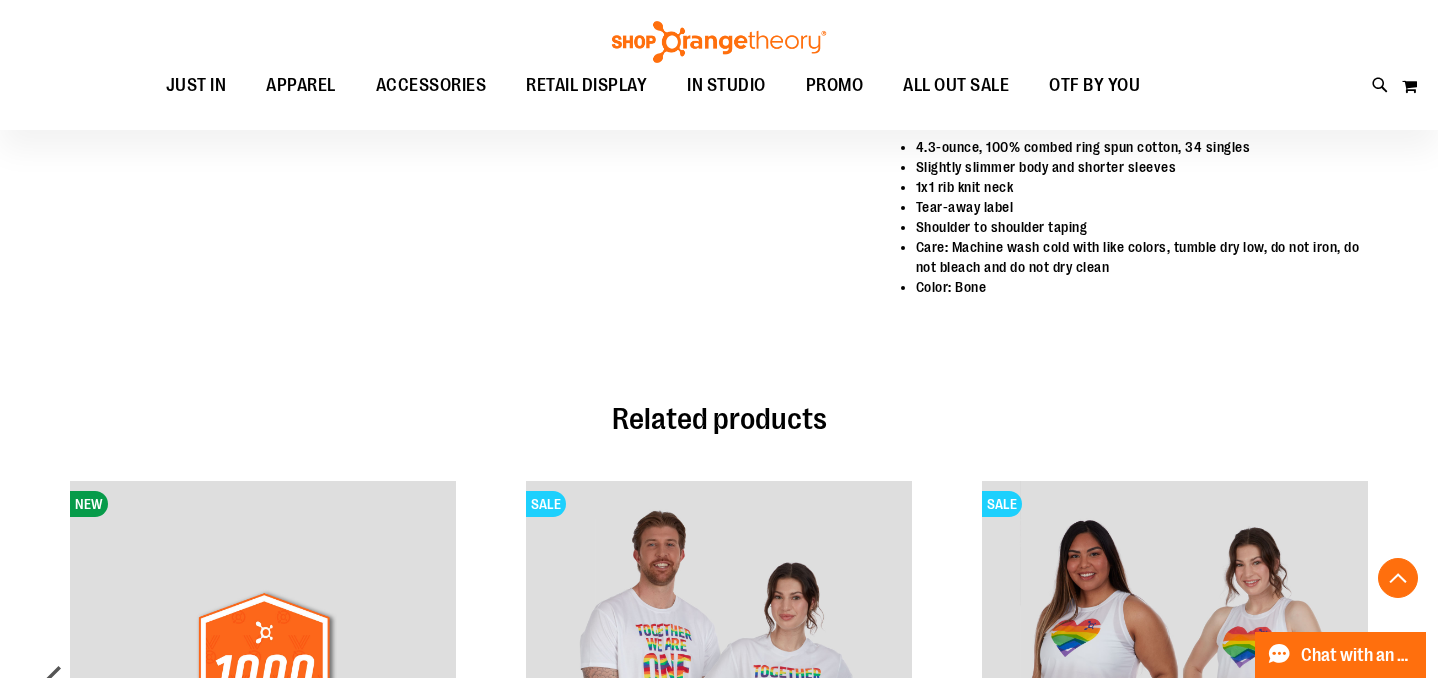 scroll, scrollTop: 1229, scrollLeft: 0, axis: vertical 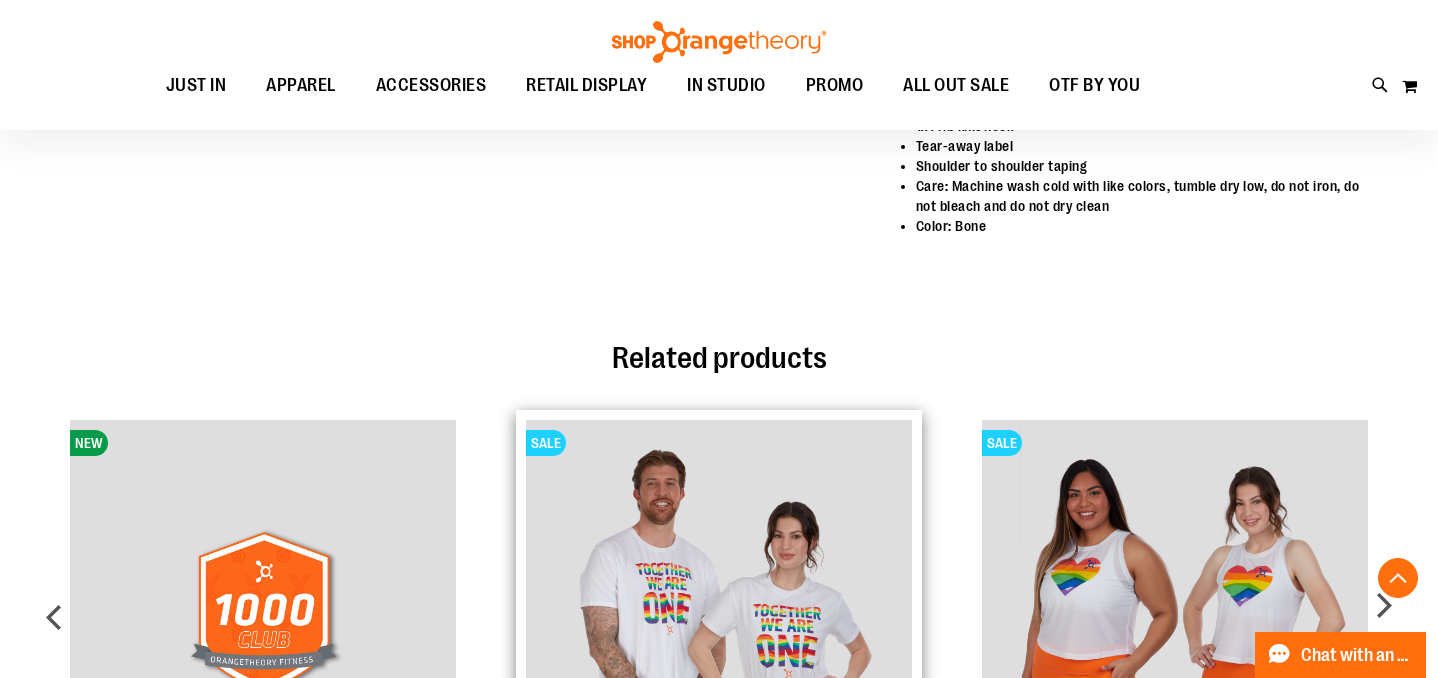 type on "**********" 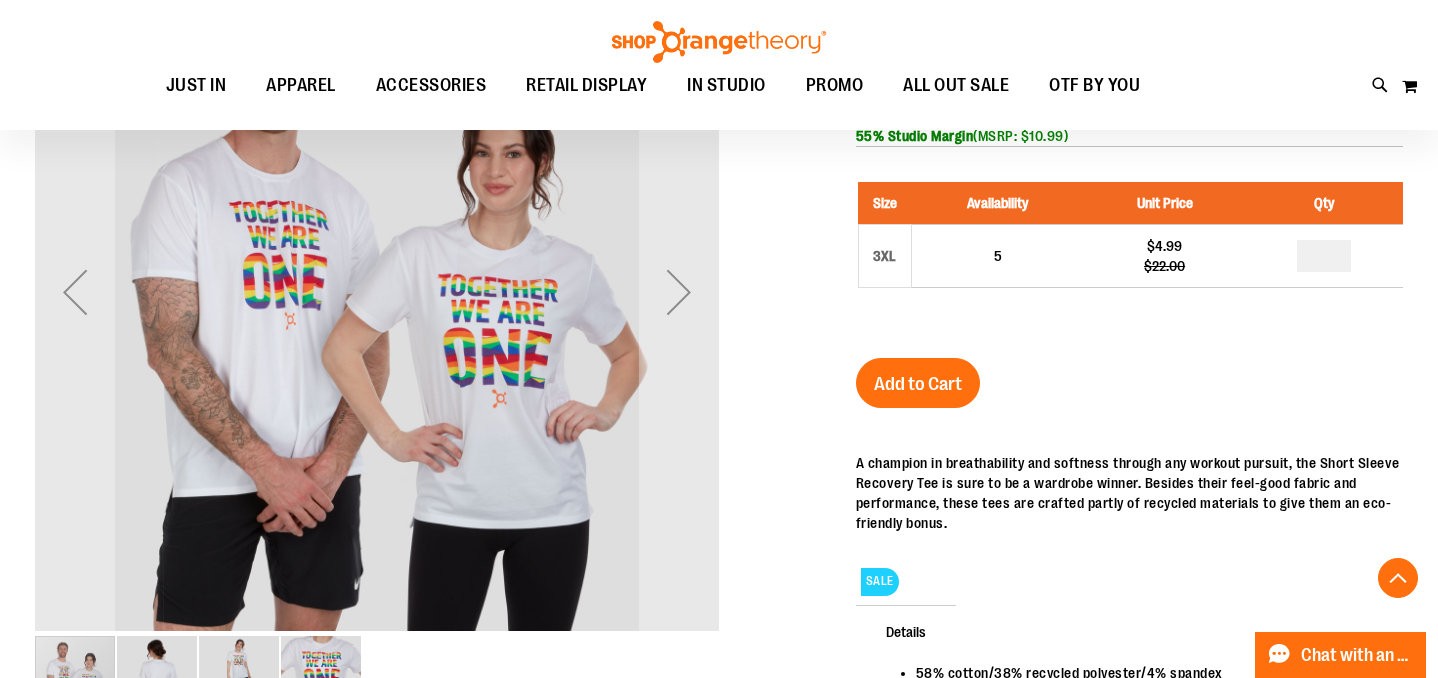 scroll, scrollTop: 330, scrollLeft: 0, axis: vertical 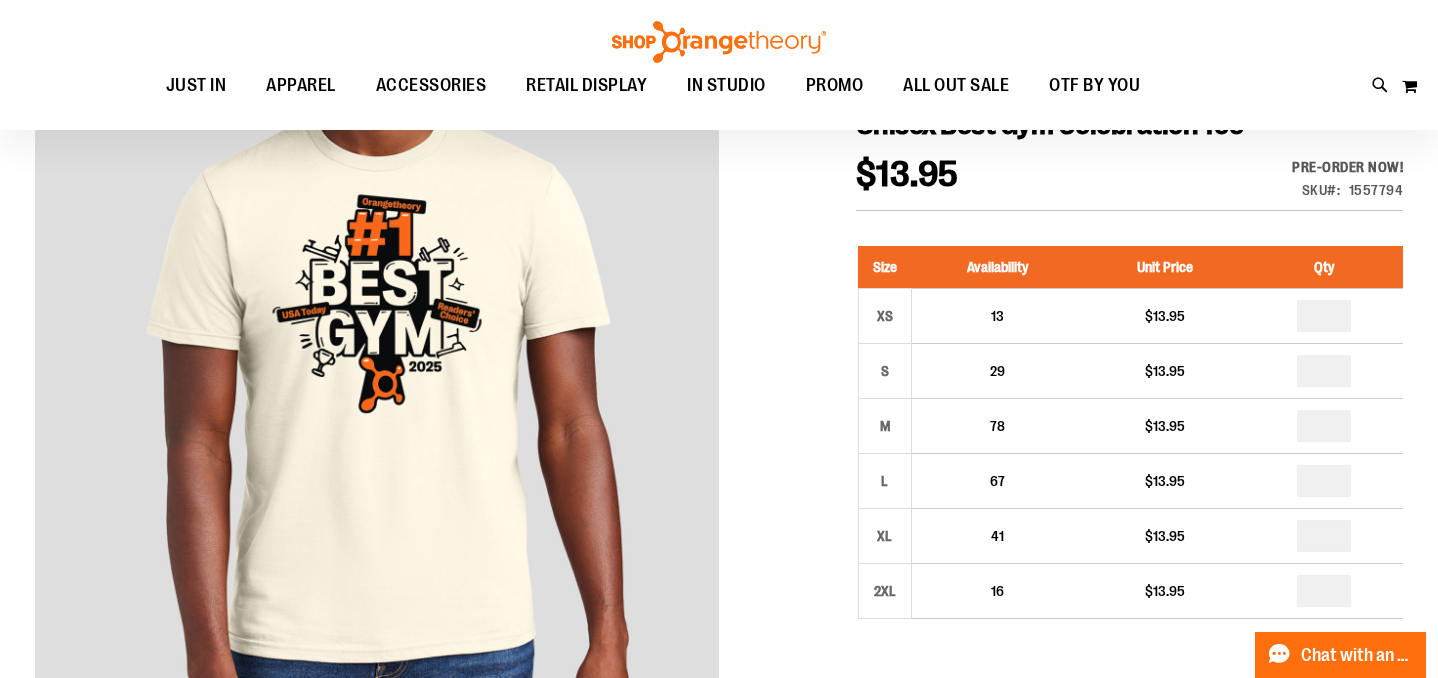 type on "**********" 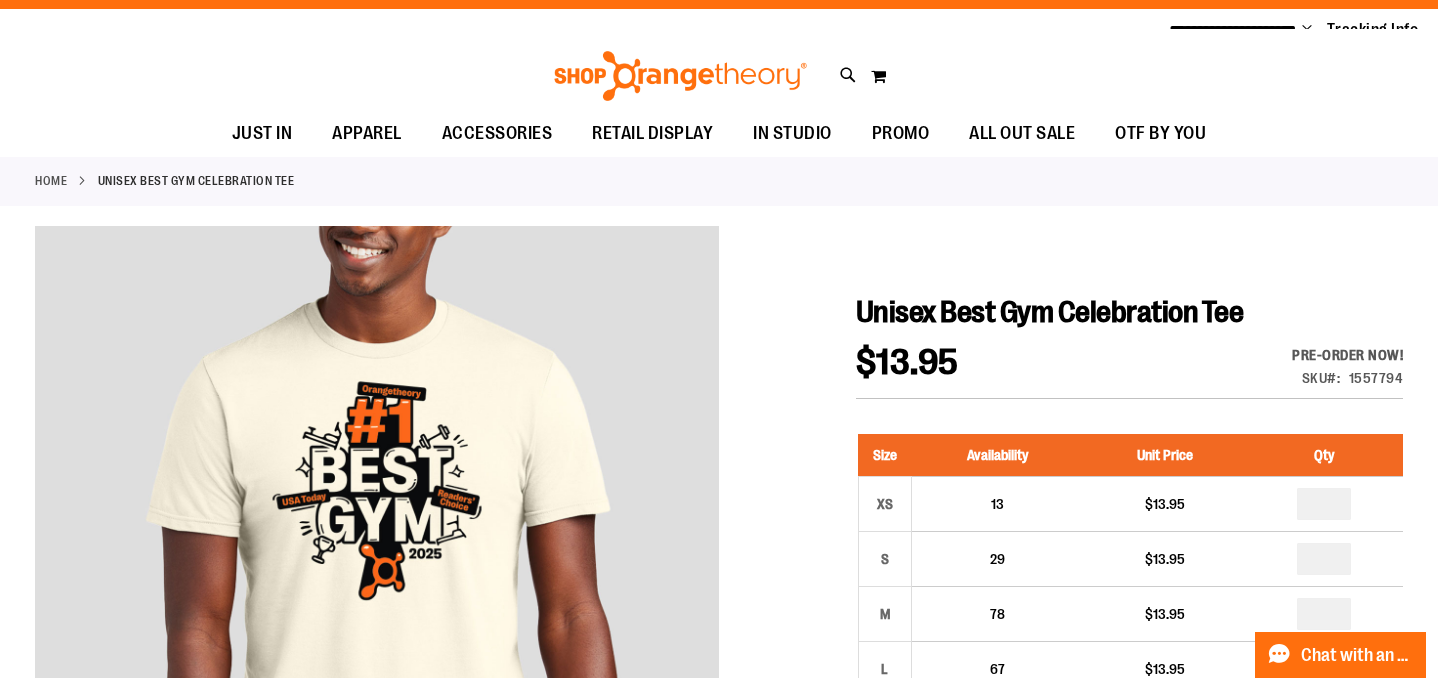 scroll, scrollTop: 0, scrollLeft: 0, axis: both 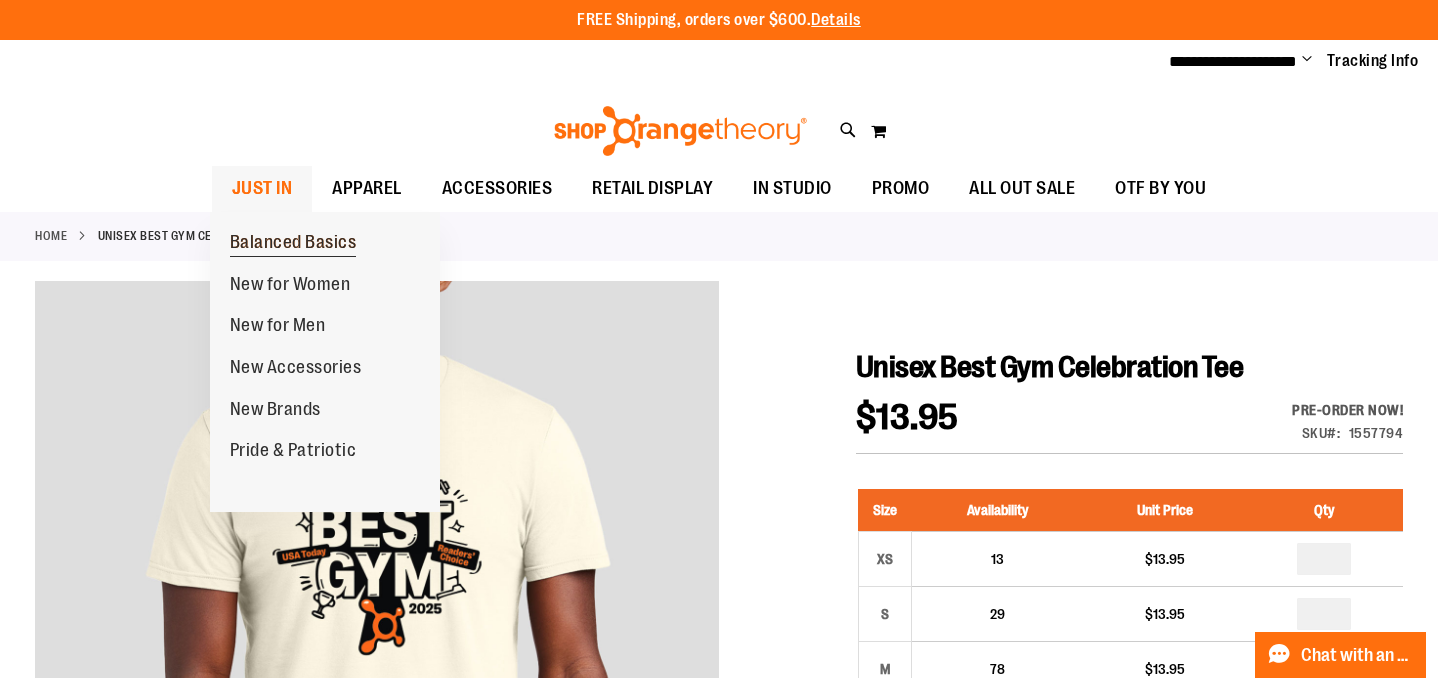 click on "Balanced Basics" at bounding box center [293, 244] 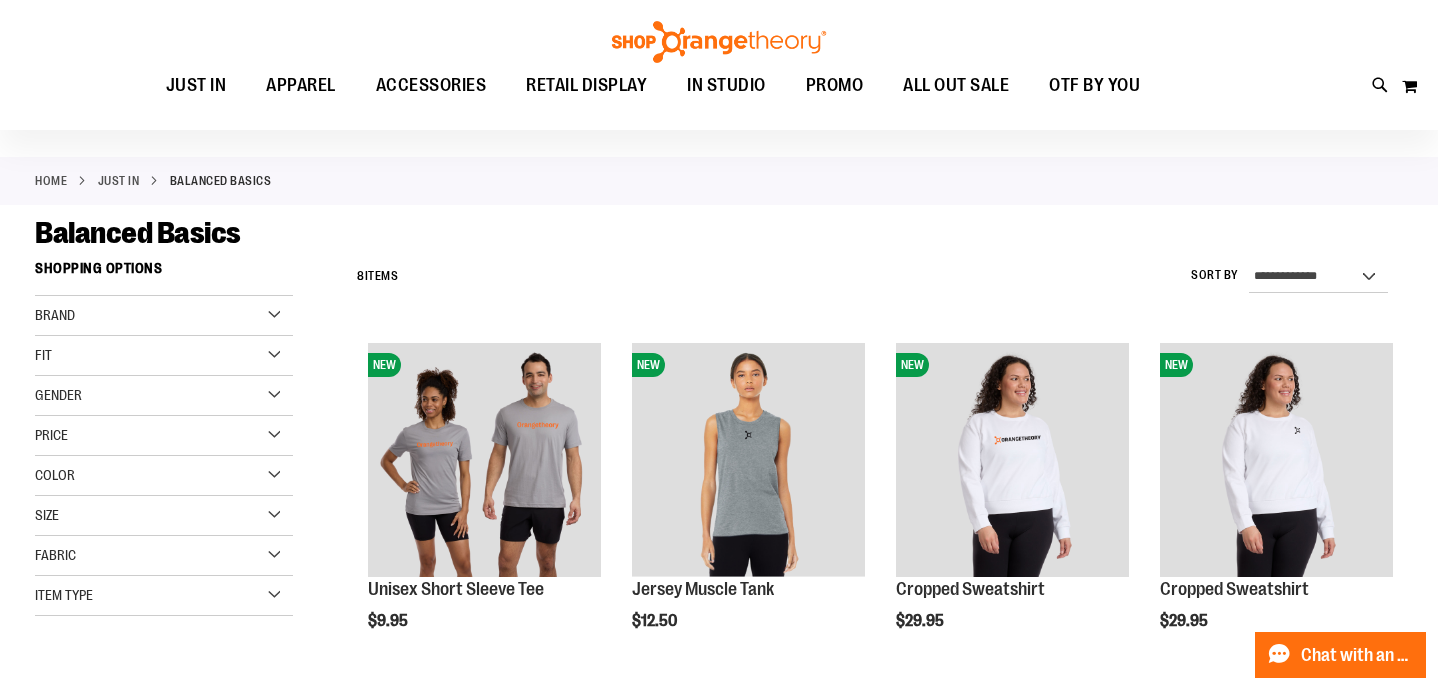 scroll, scrollTop: 0, scrollLeft: 0, axis: both 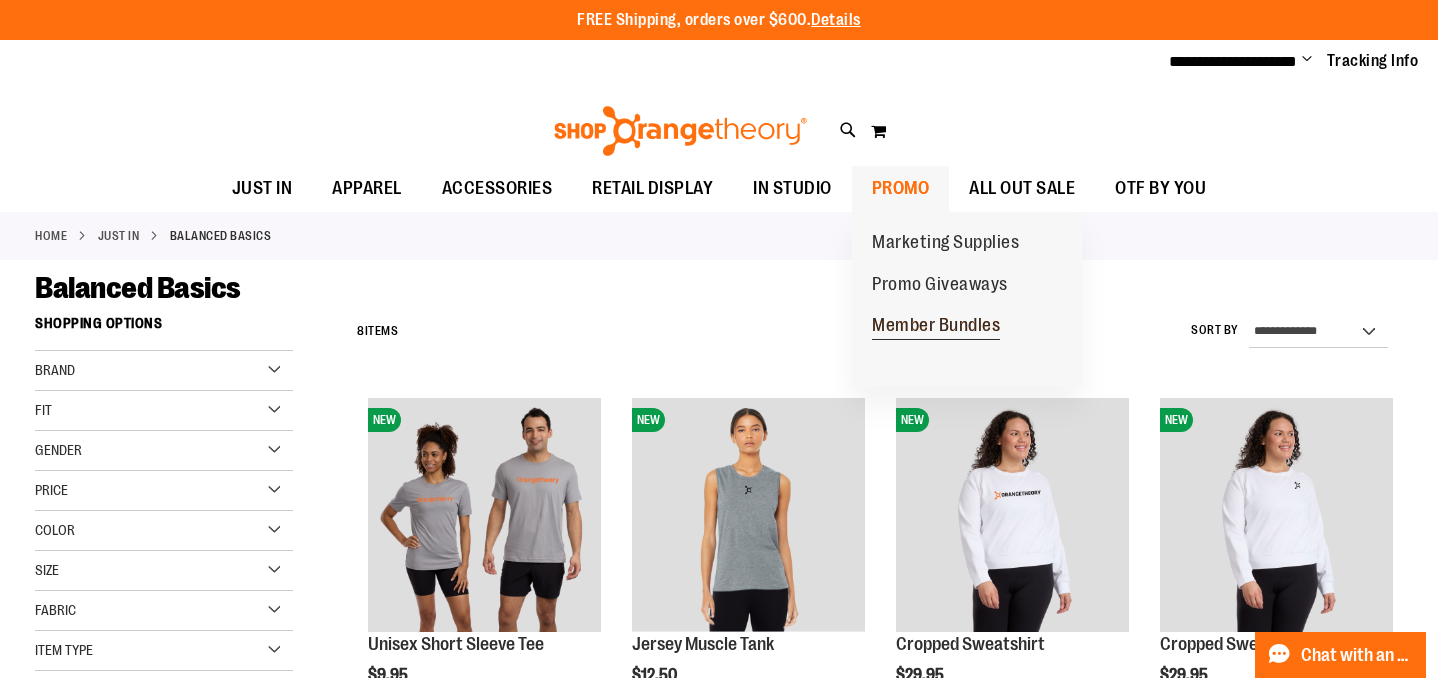 type on "**********" 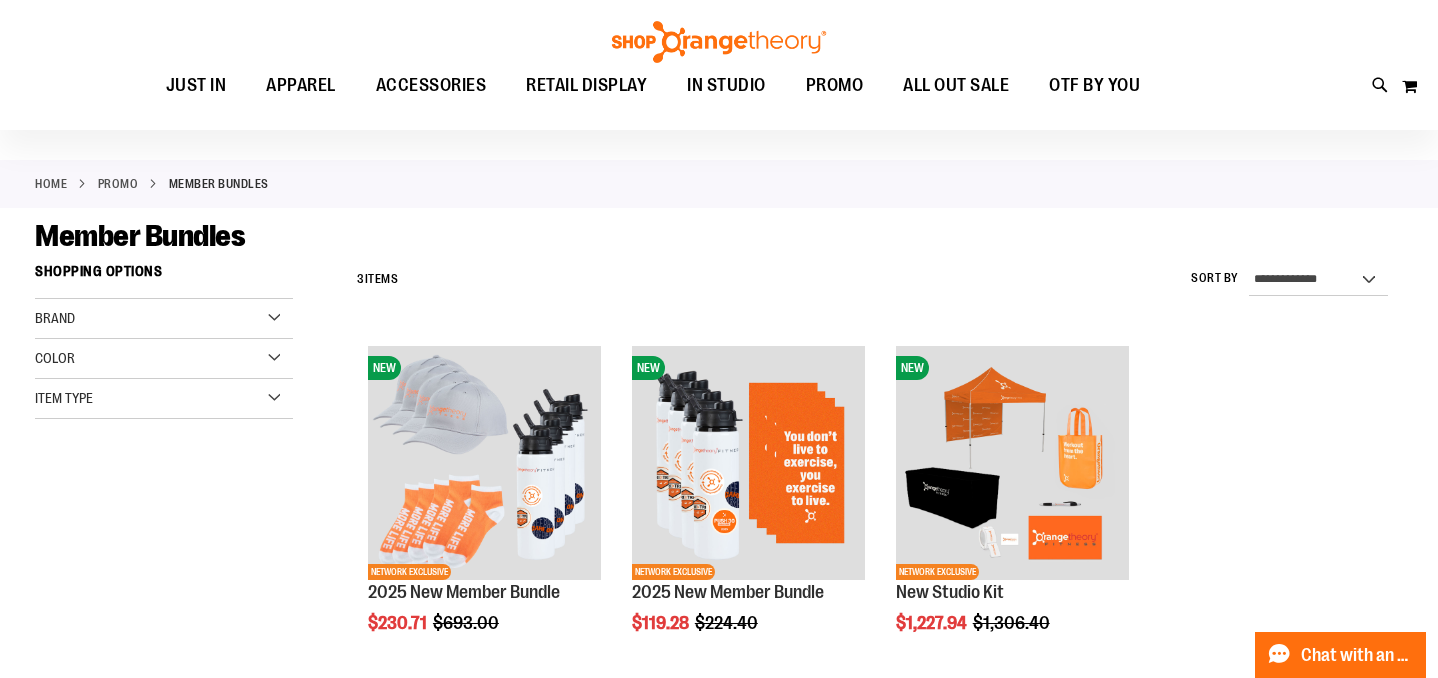 scroll, scrollTop: 0, scrollLeft: 0, axis: both 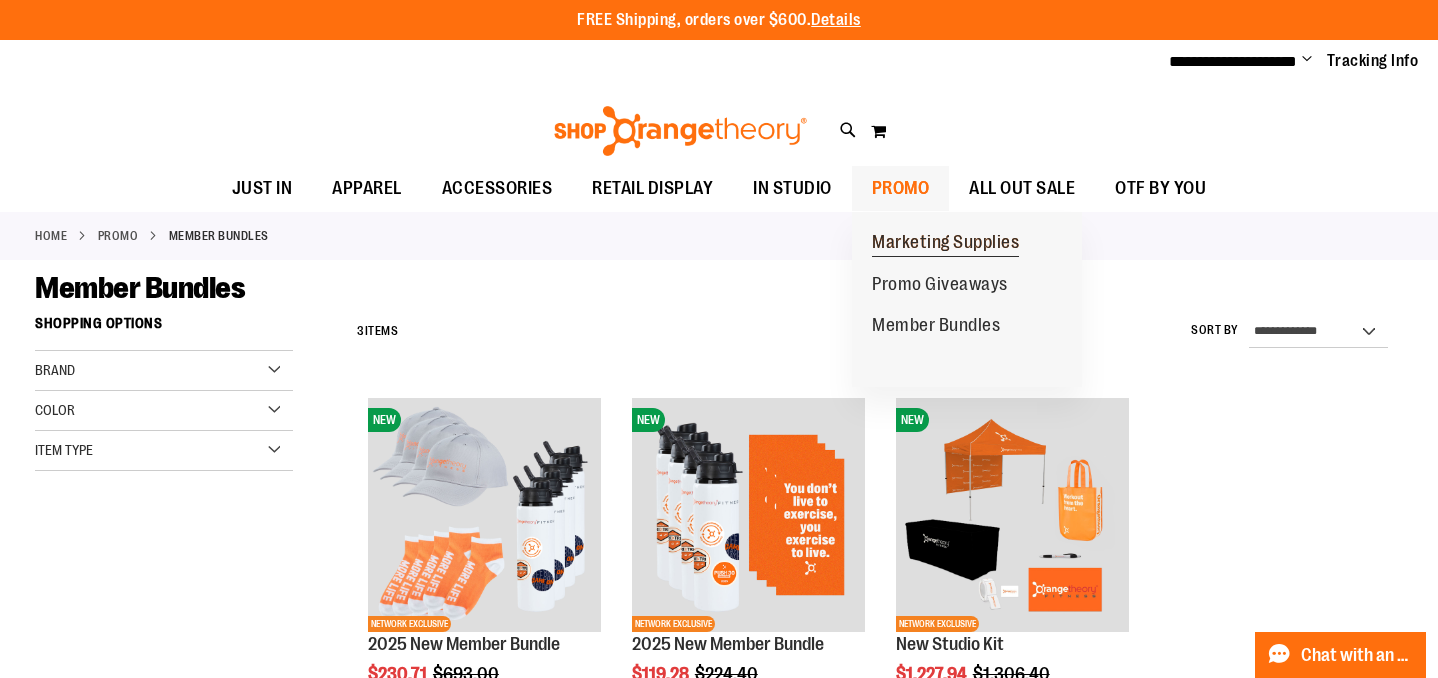 type on "**********" 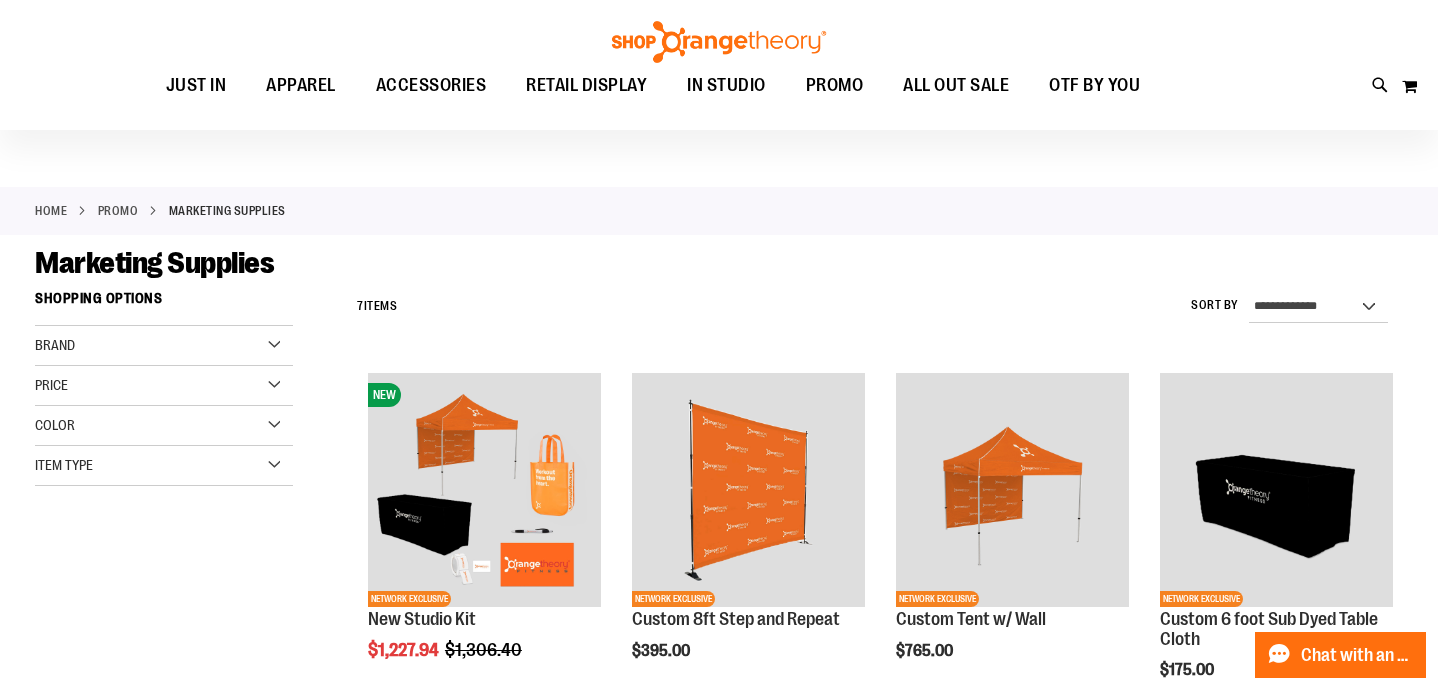 scroll, scrollTop: 0, scrollLeft: 0, axis: both 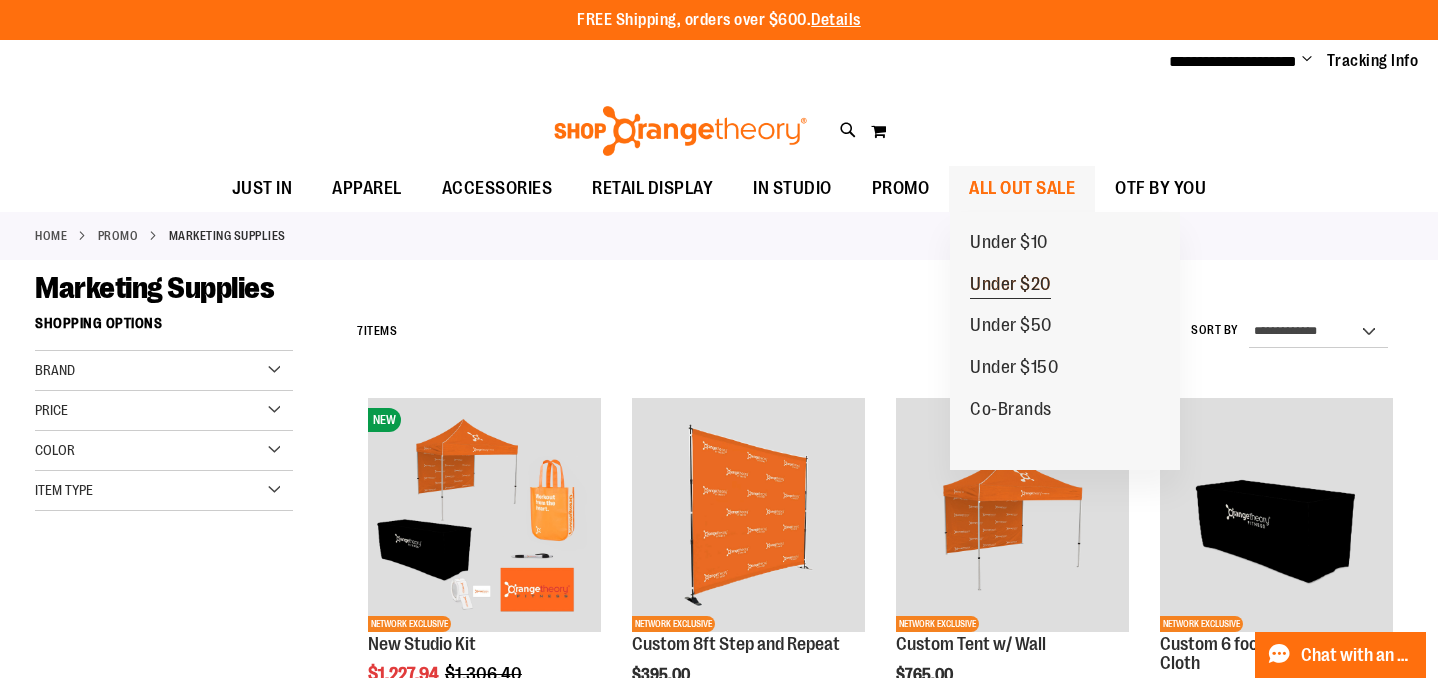 type on "**********" 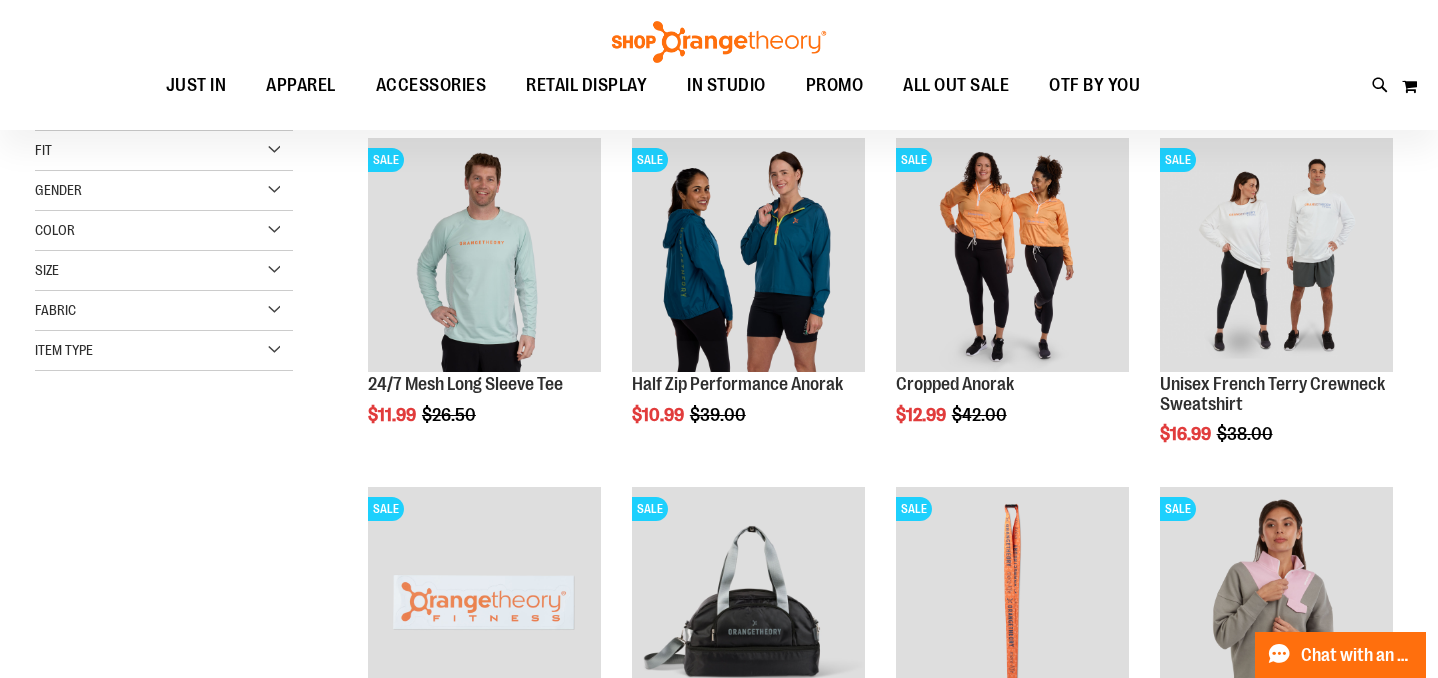 scroll, scrollTop: 275, scrollLeft: 0, axis: vertical 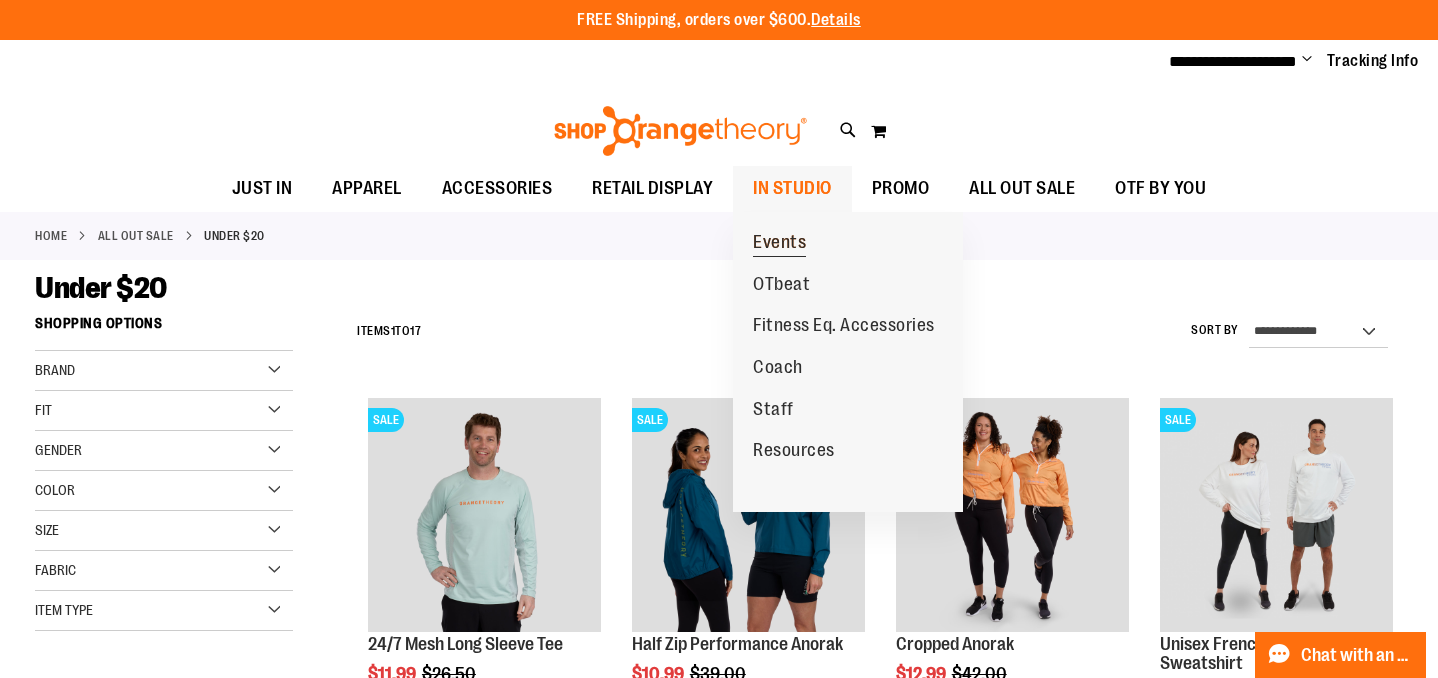 type on "**********" 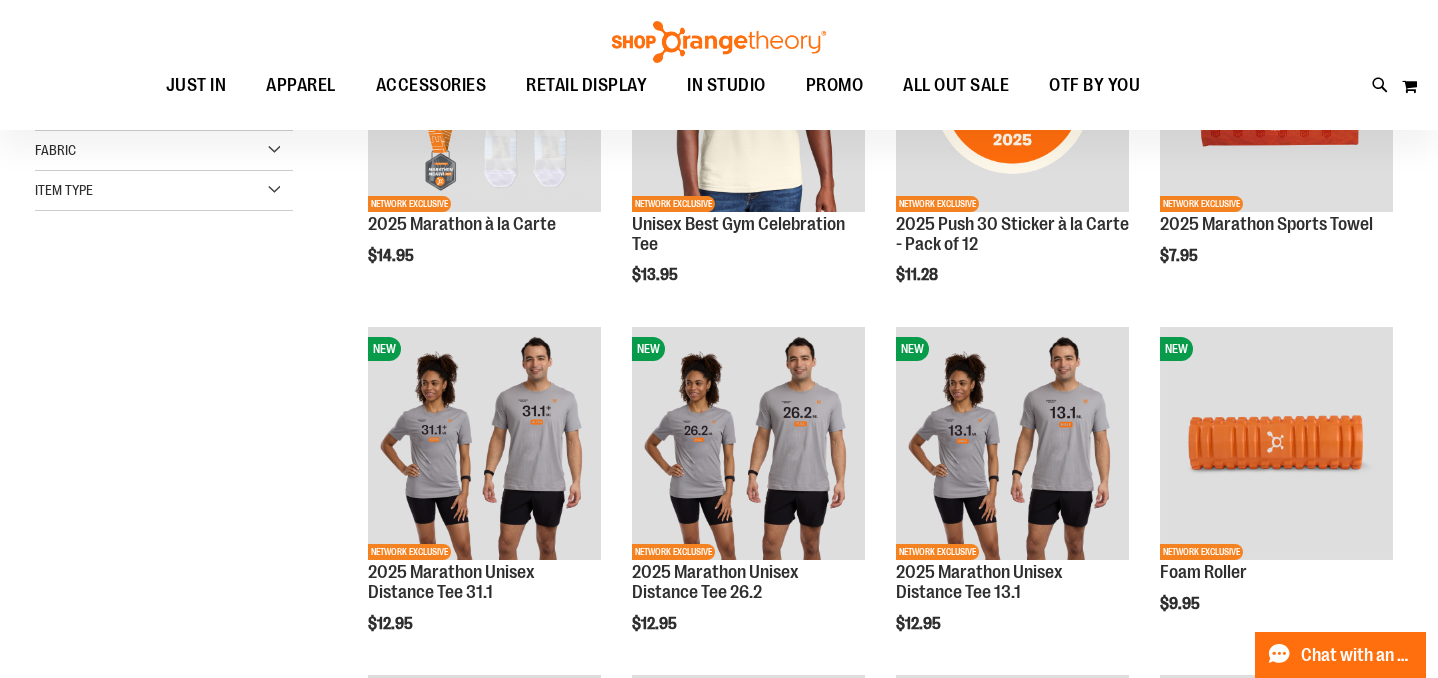 scroll, scrollTop: 203, scrollLeft: 0, axis: vertical 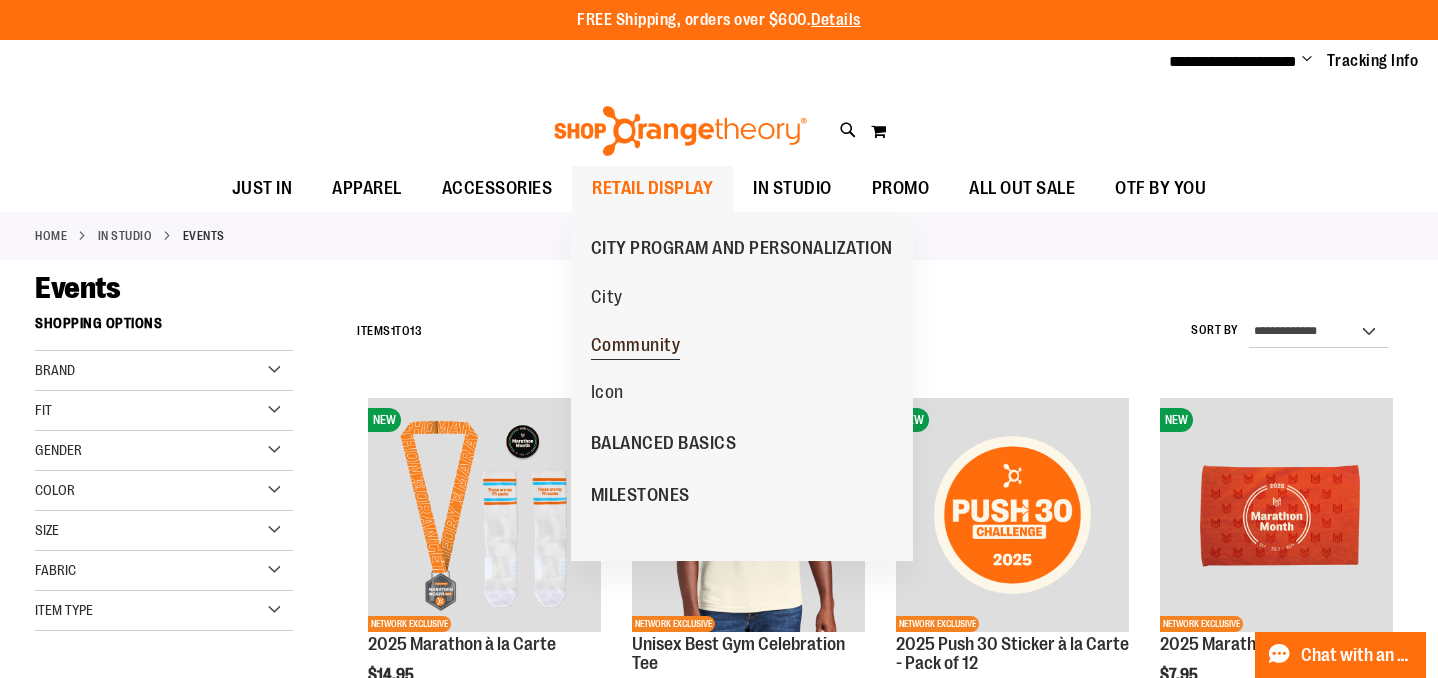 type on "**********" 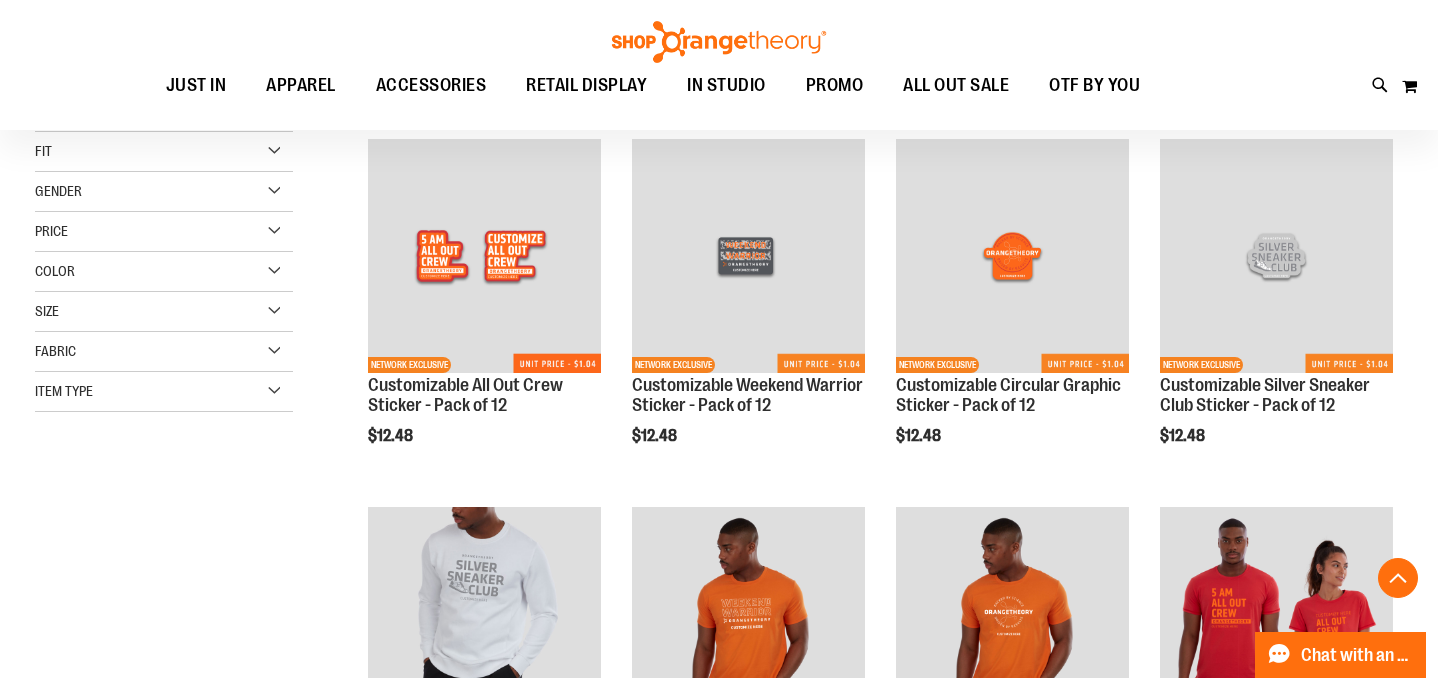 scroll, scrollTop: 0, scrollLeft: 0, axis: both 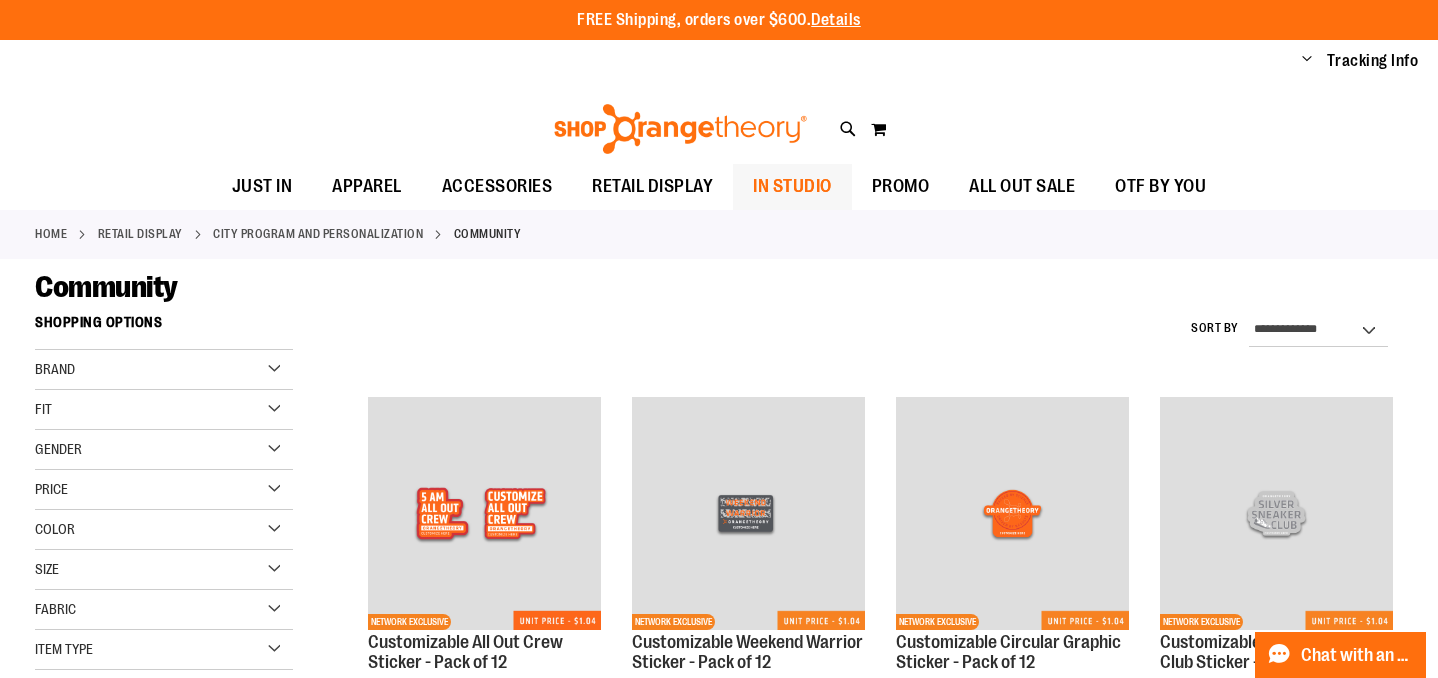 click on "IN STUDIO" at bounding box center (792, 186) 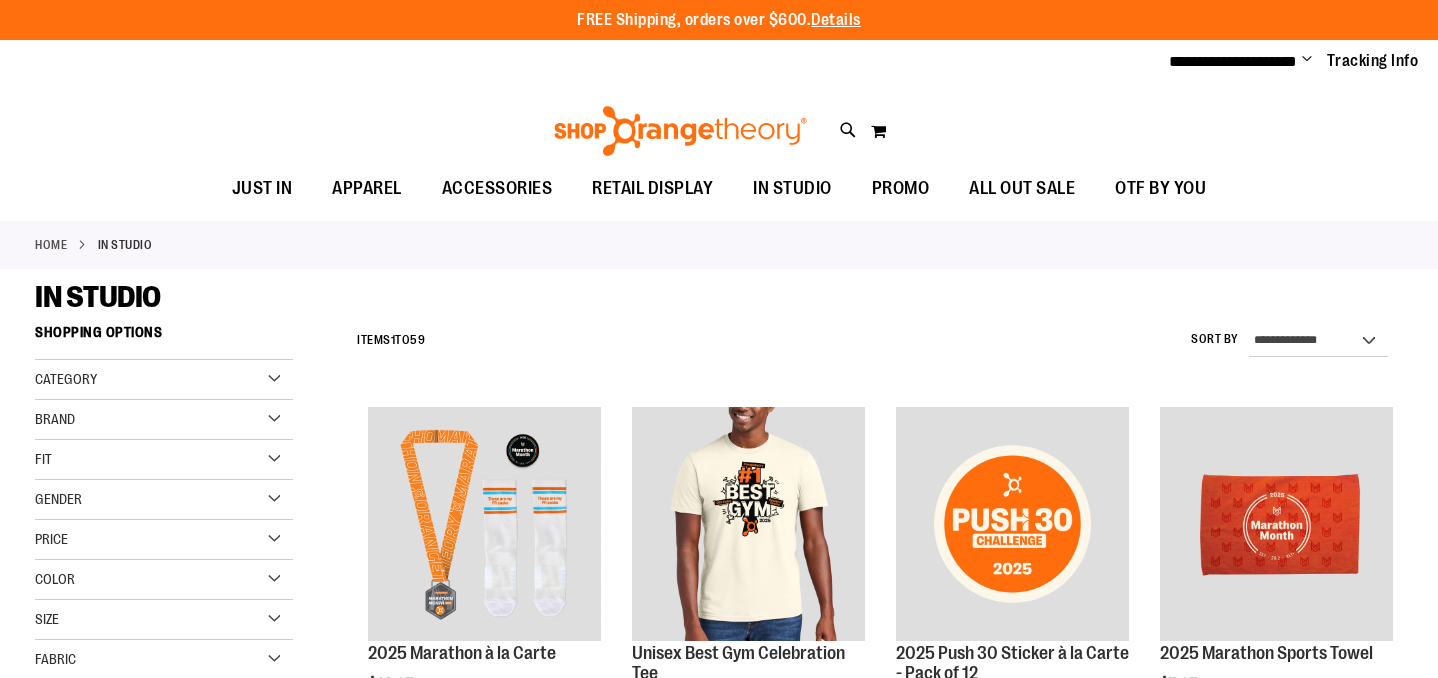 scroll, scrollTop: 0, scrollLeft: 0, axis: both 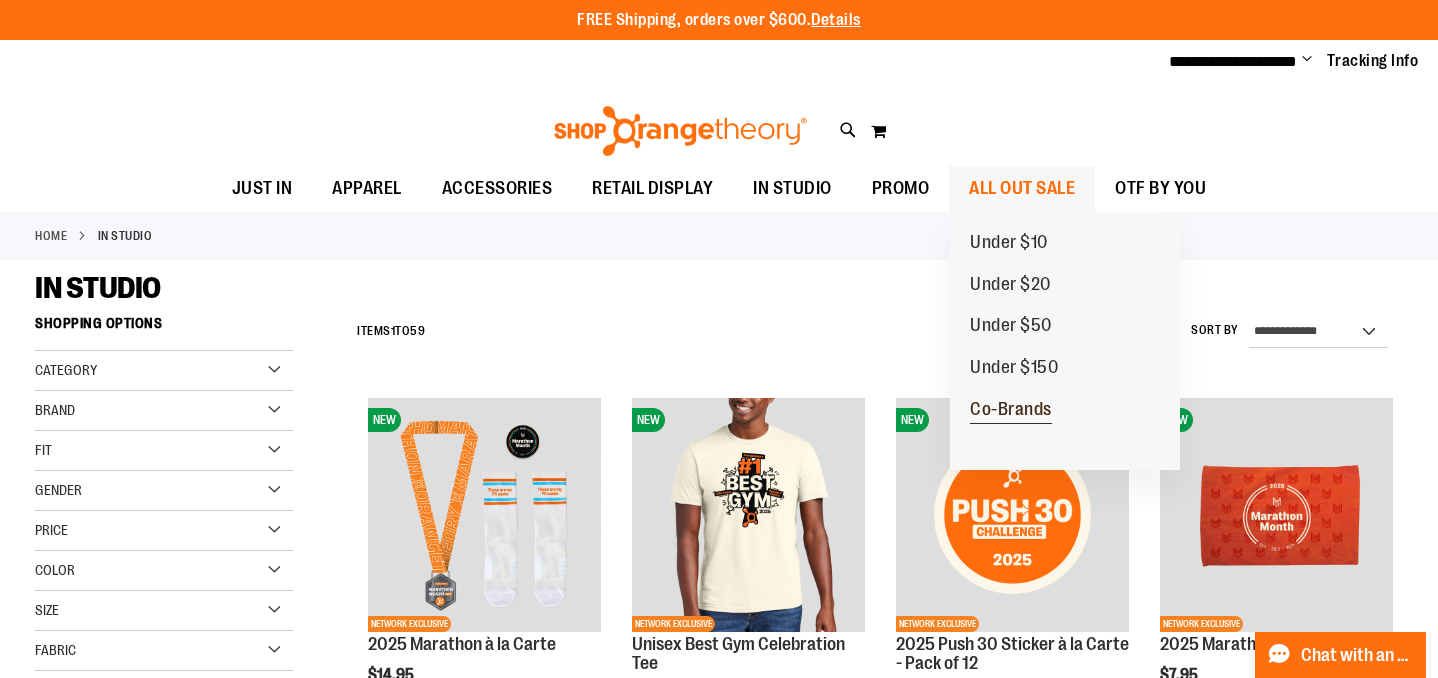 type on "**********" 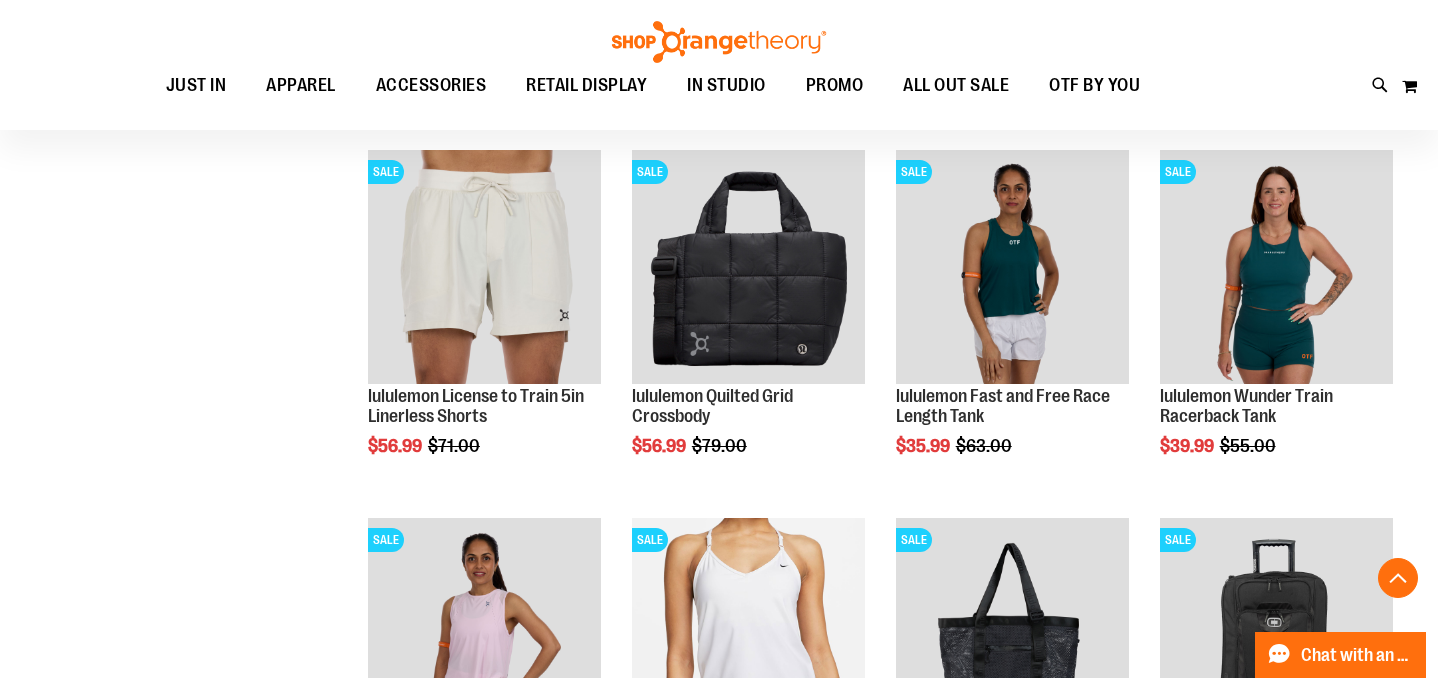 scroll, scrollTop: 619, scrollLeft: 0, axis: vertical 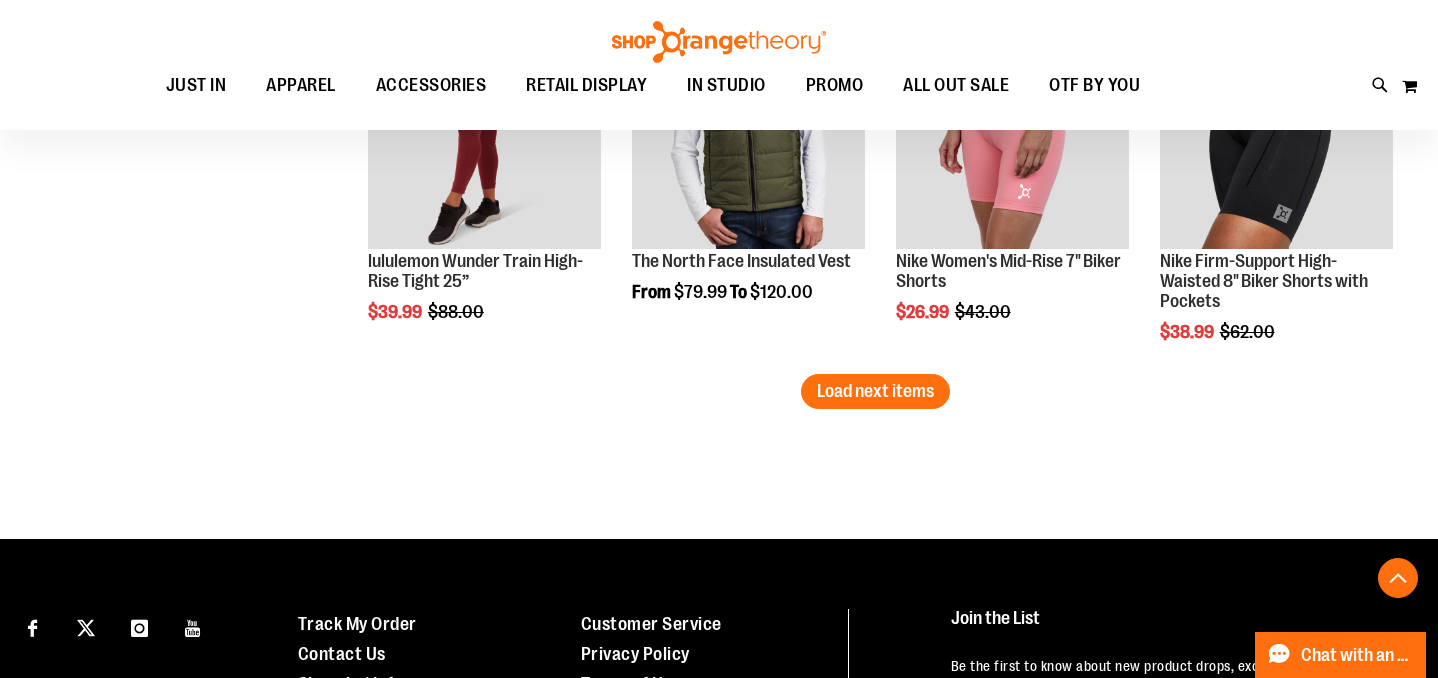 type on "**********" 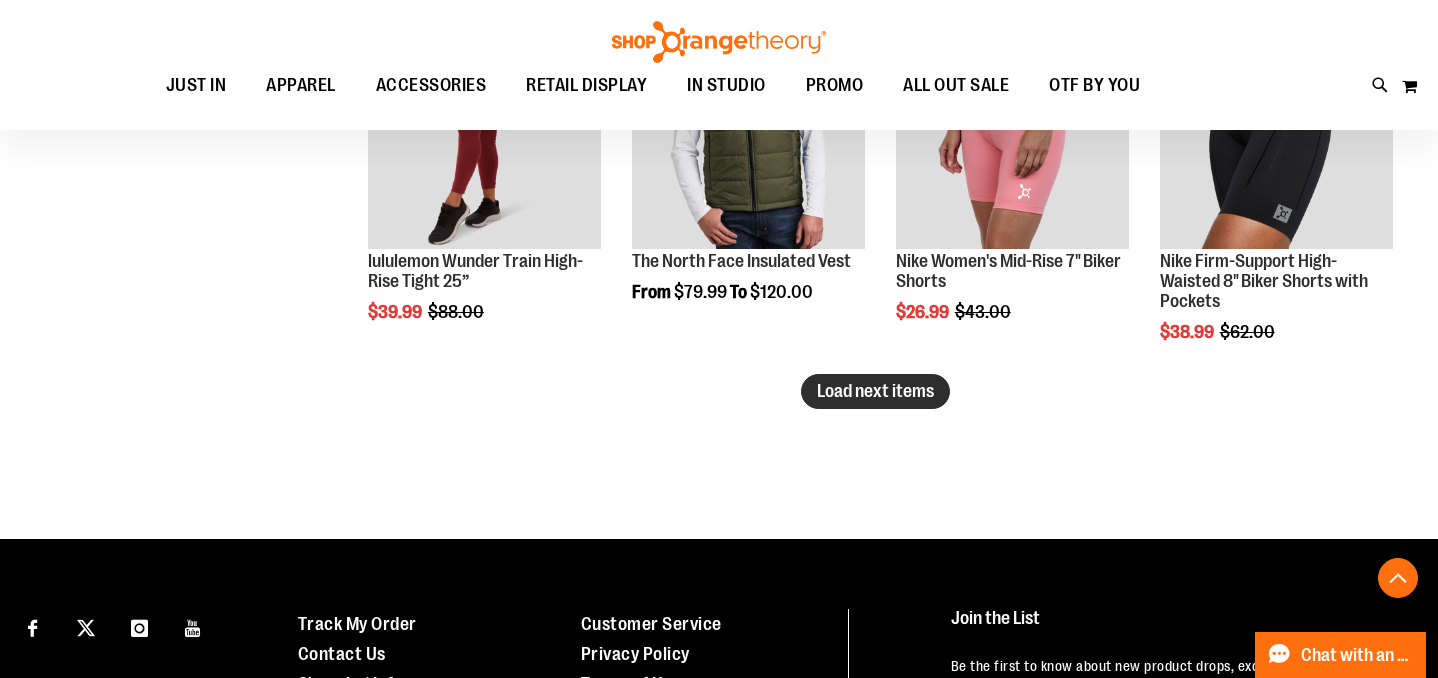 click on "Load next items" at bounding box center (875, 391) 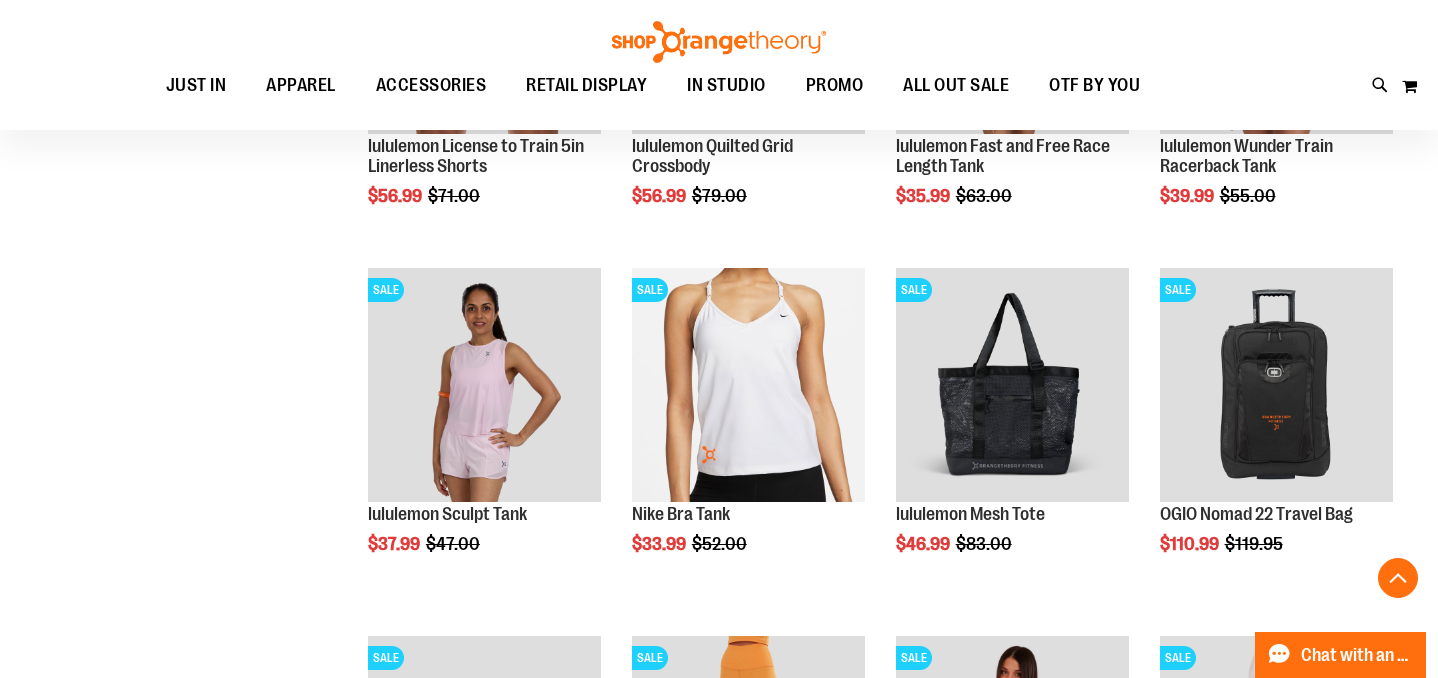 scroll, scrollTop: 509, scrollLeft: 0, axis: vertical 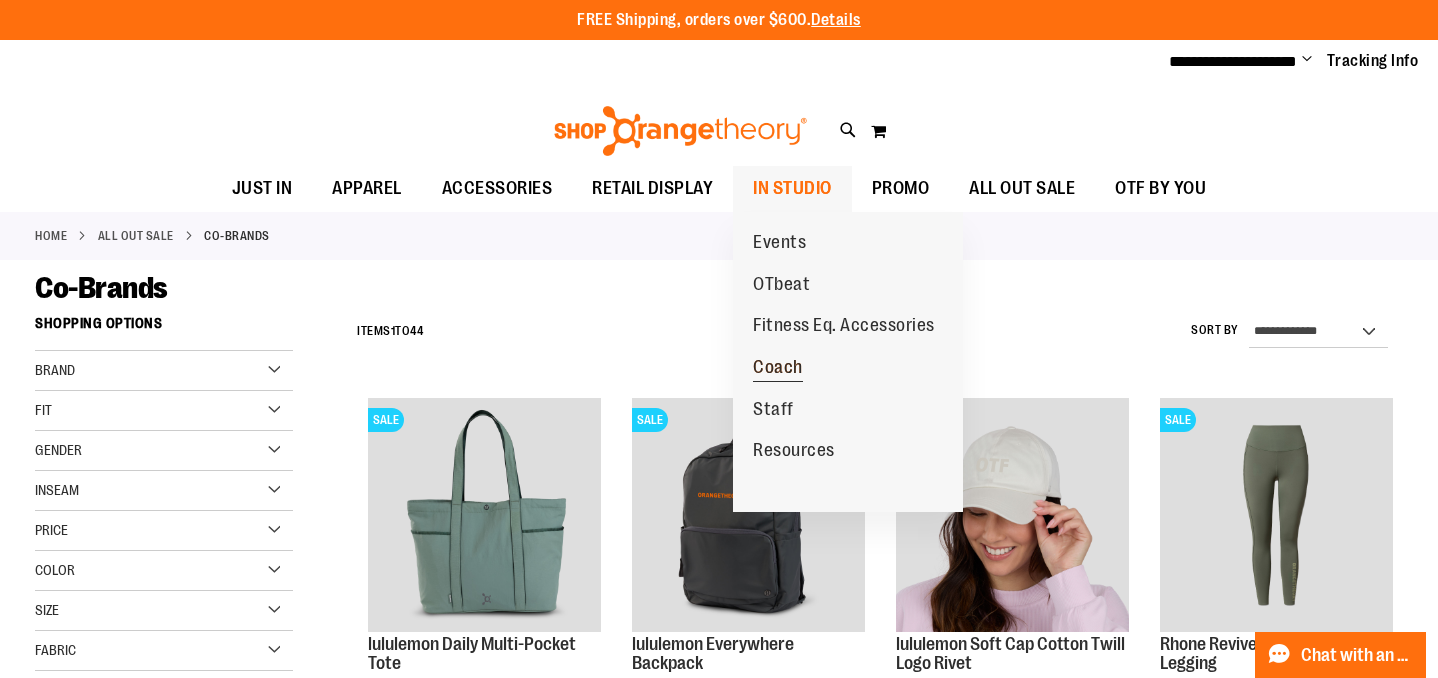 click on "Coach" at bounding box center [778, 369] 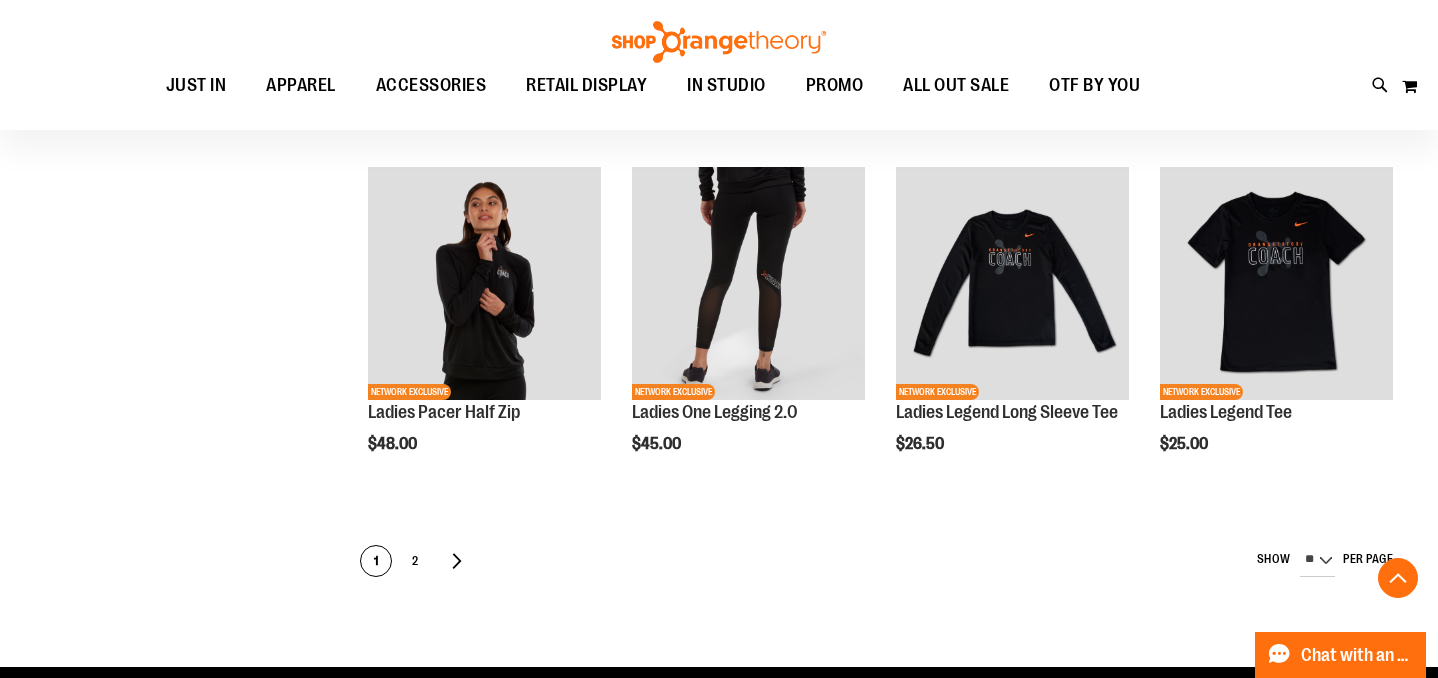 scroll, scrollTop: 924, scrollLeft: 0, axis: vertical 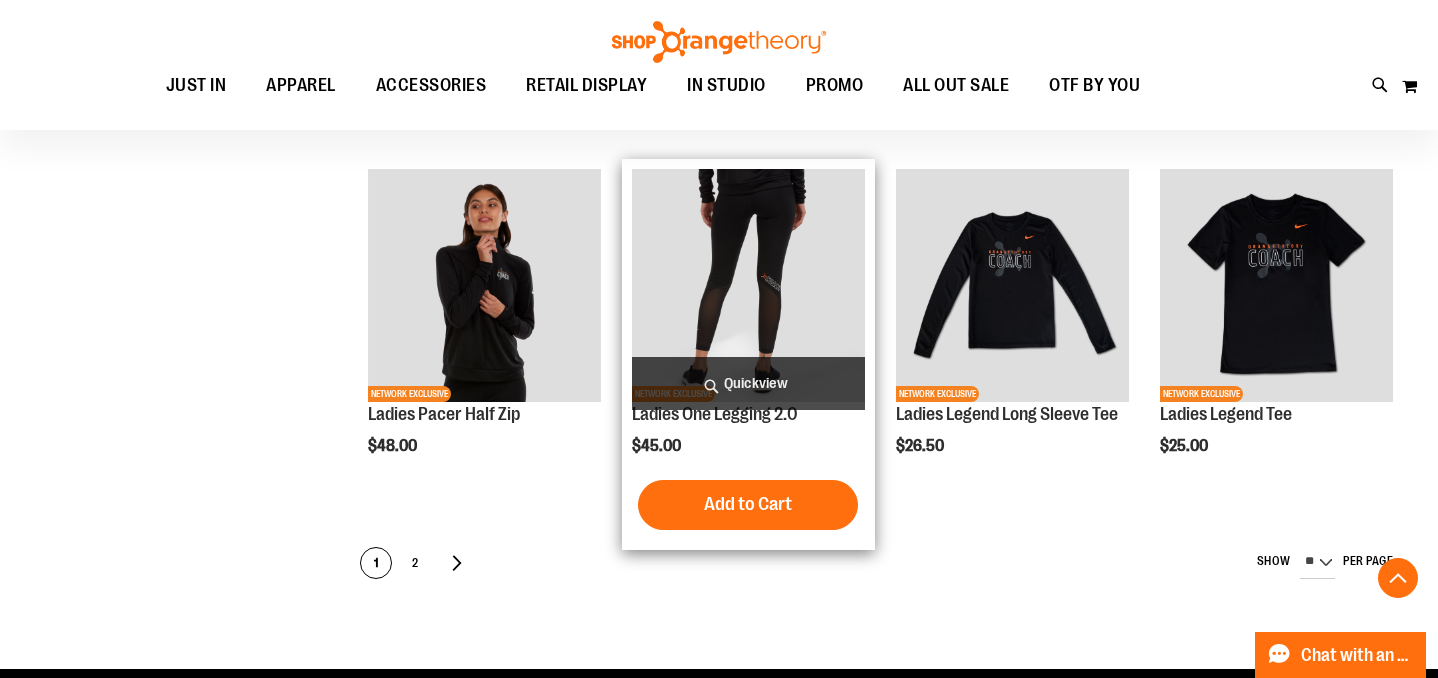 click at bounding box center (748, 285) 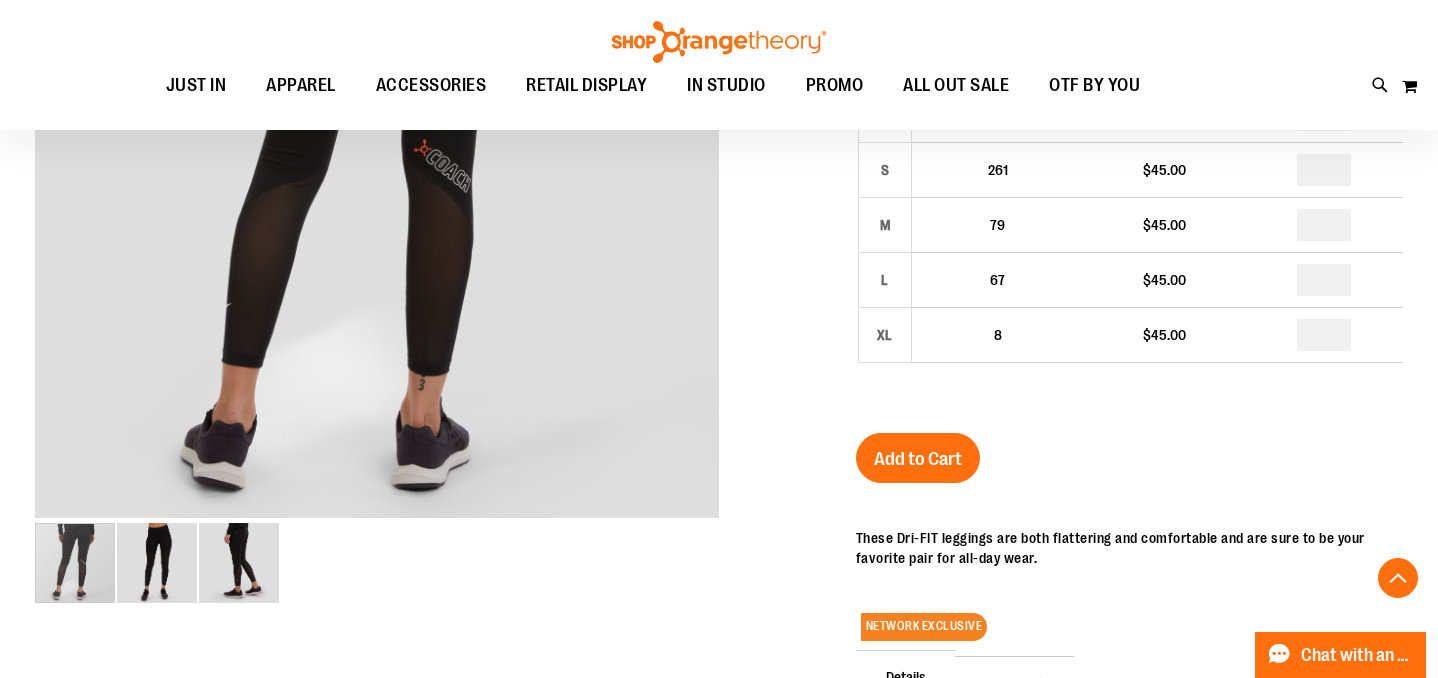 scroll, scrollTop: 161, scrollLeft: 0, axis: vertical 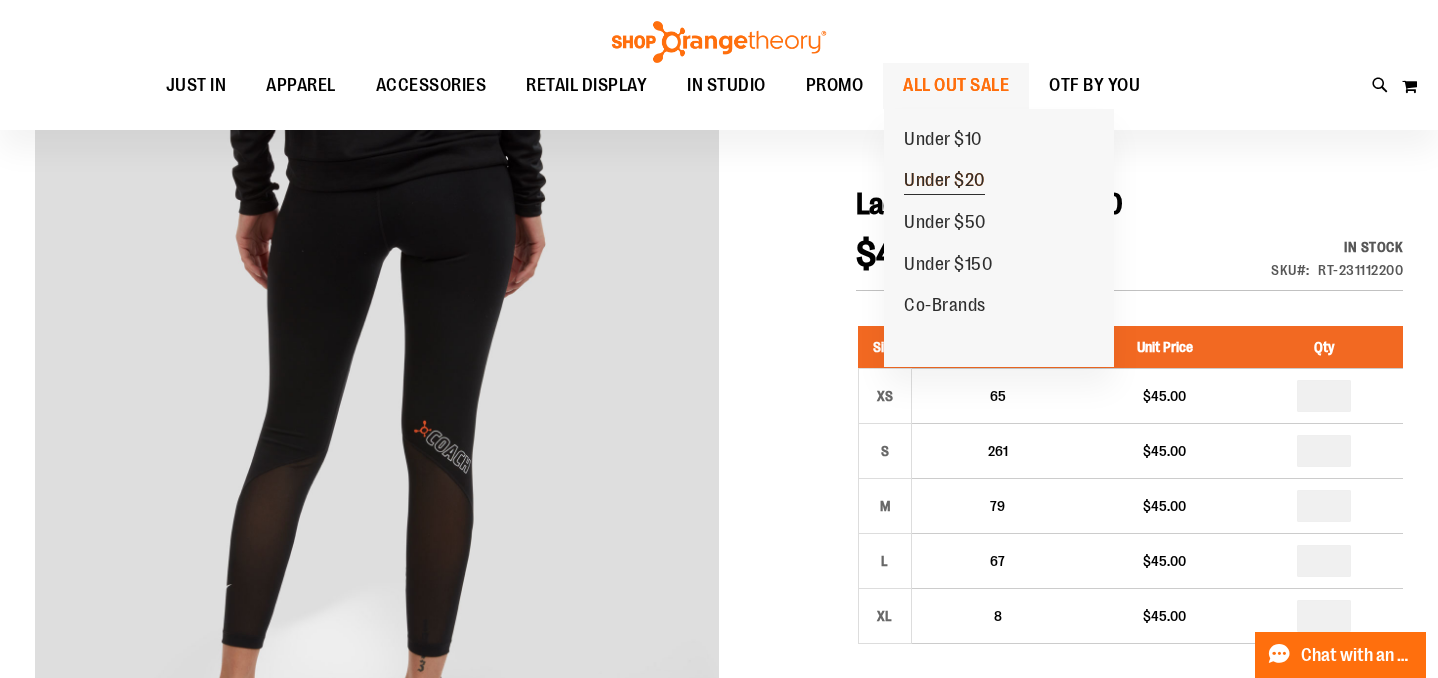 type on "**********" 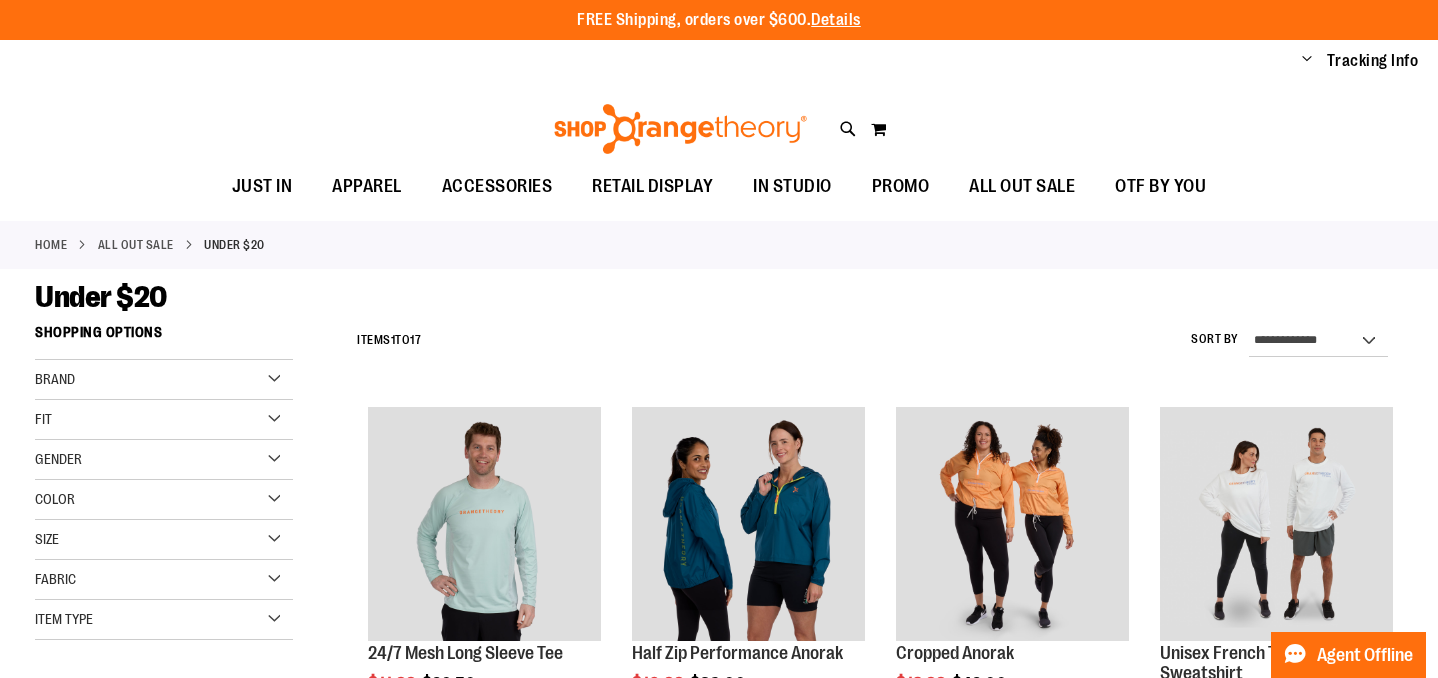 scroll, scrollTop: 0, scrollLeft: 0, axis: both 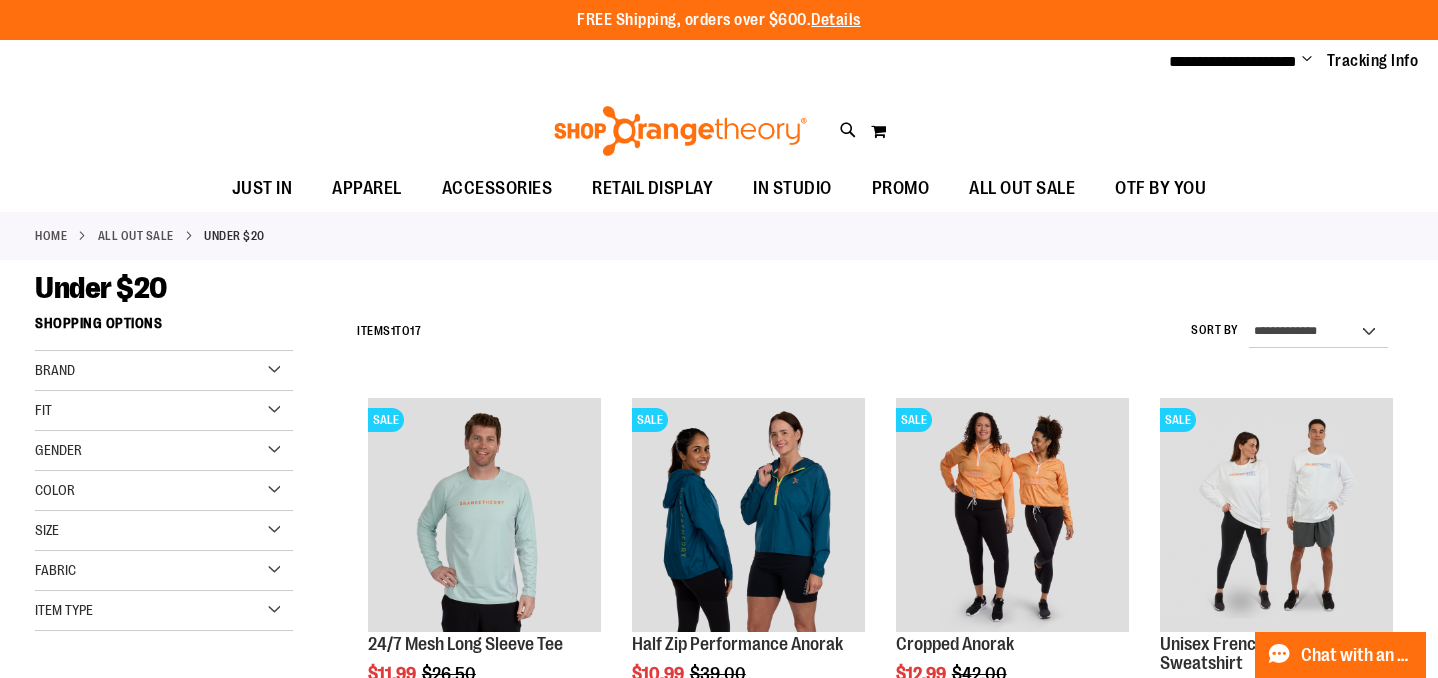 type on "**********" 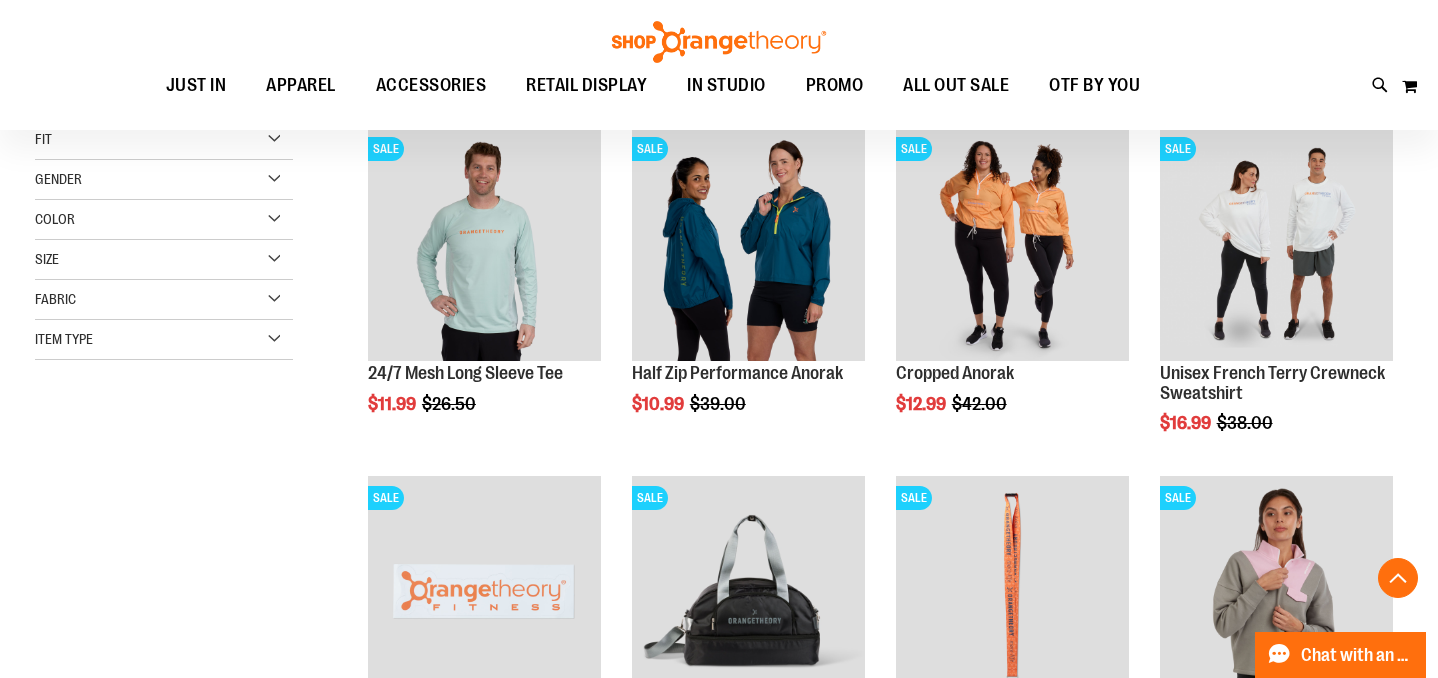scroll, scrollTop: 515, scrollLeft: 0, axis: vertical 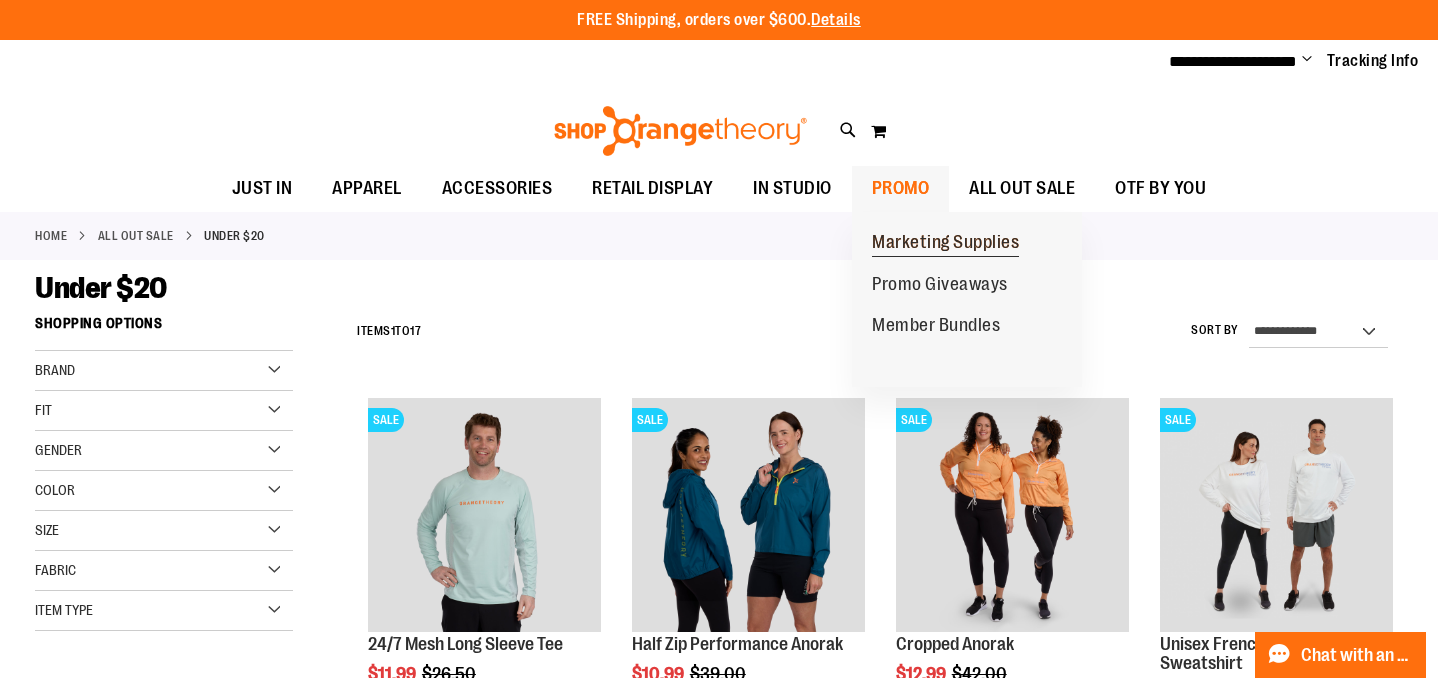 click on "Marketing Supplies" at bounding box center (945, 244) 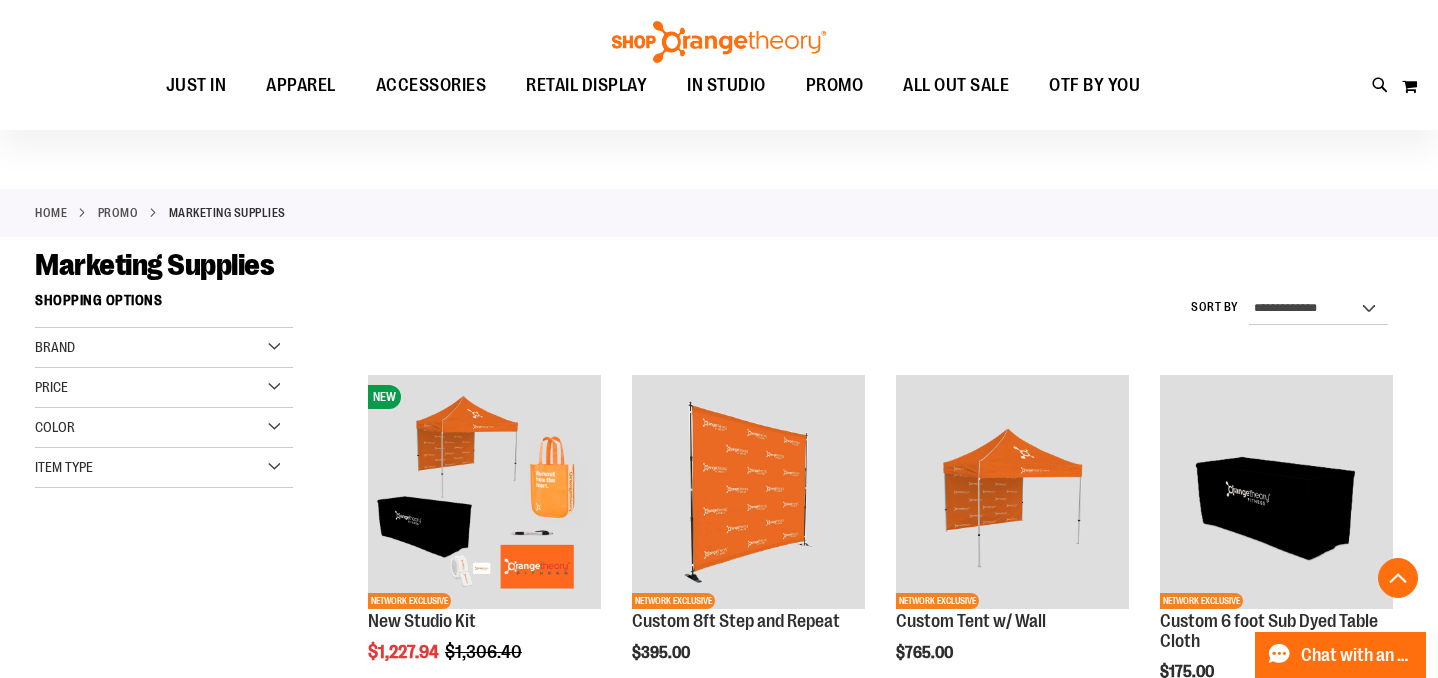 scroll, scrollTop: 0, scrollLeft: 0, axis: both 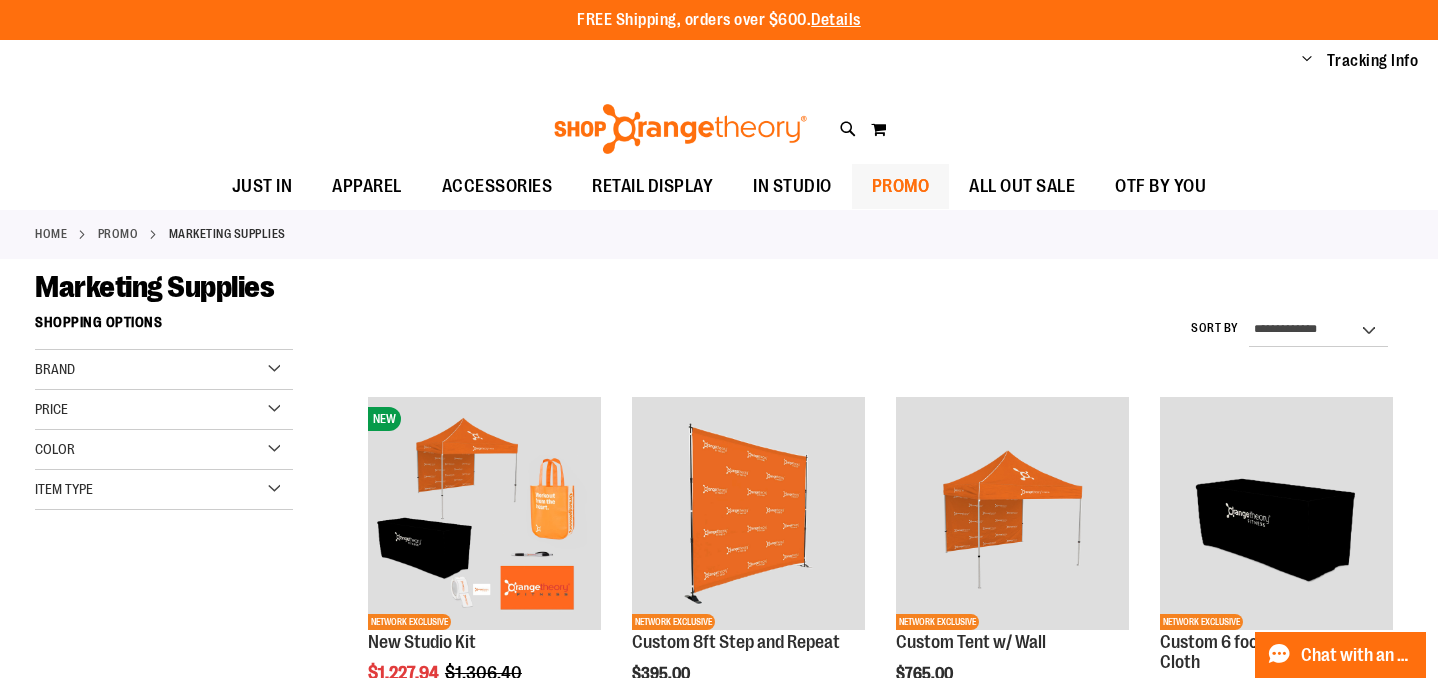 click on "PROMO" at bounding box center [901, 186] 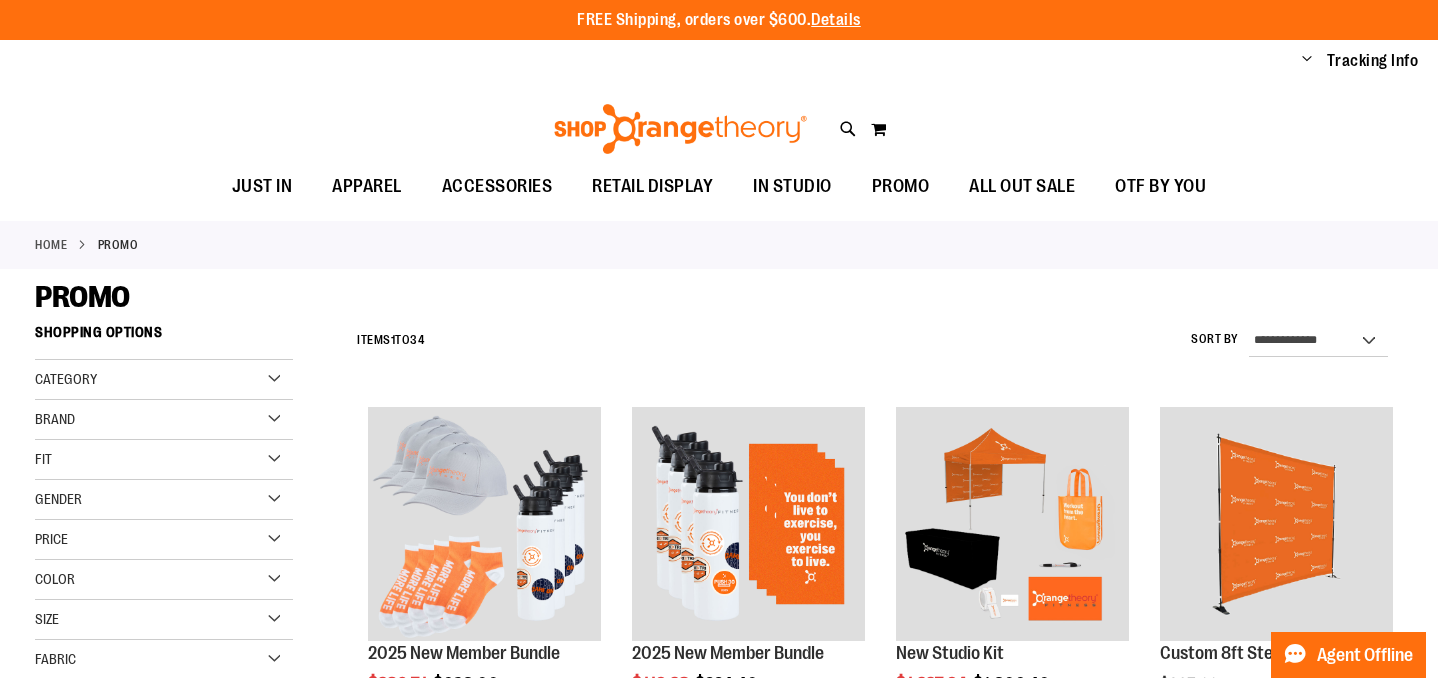 scroll, scrollTop: 0, scrollLeft: 0, axis: both 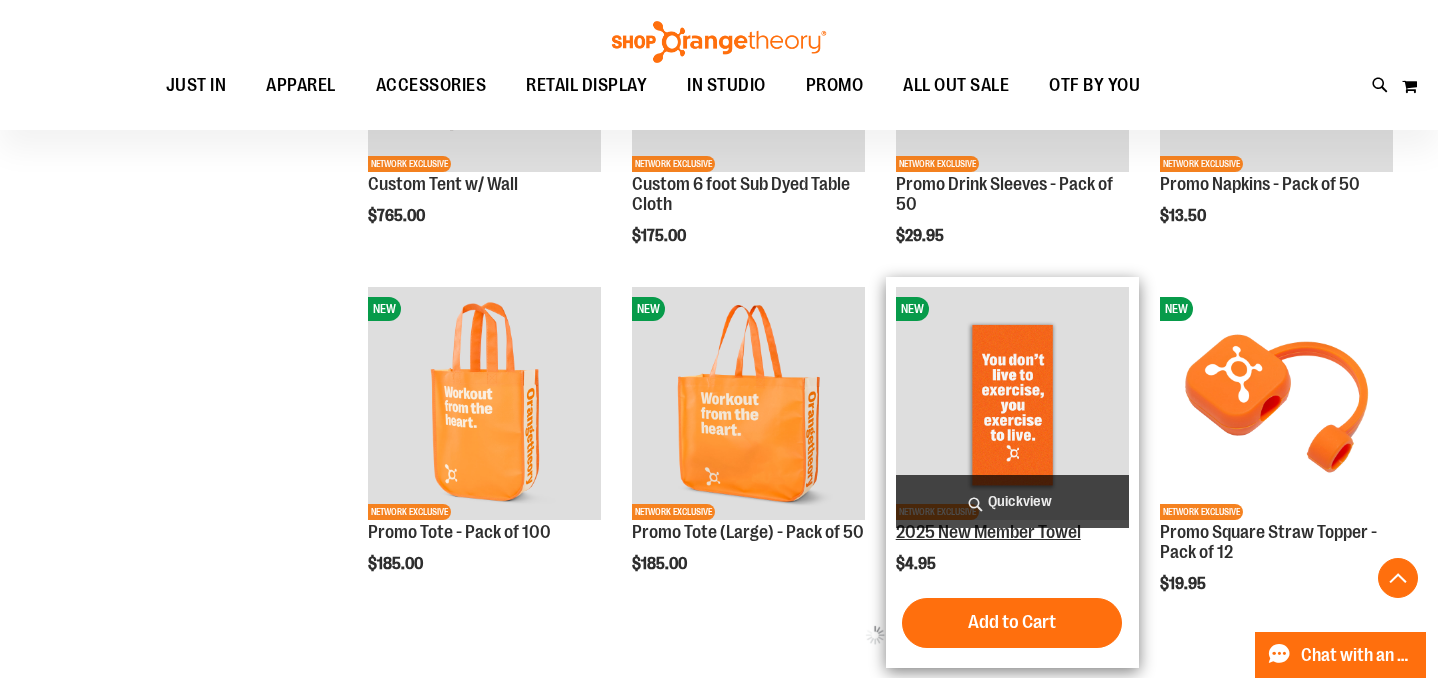 type on "**********" 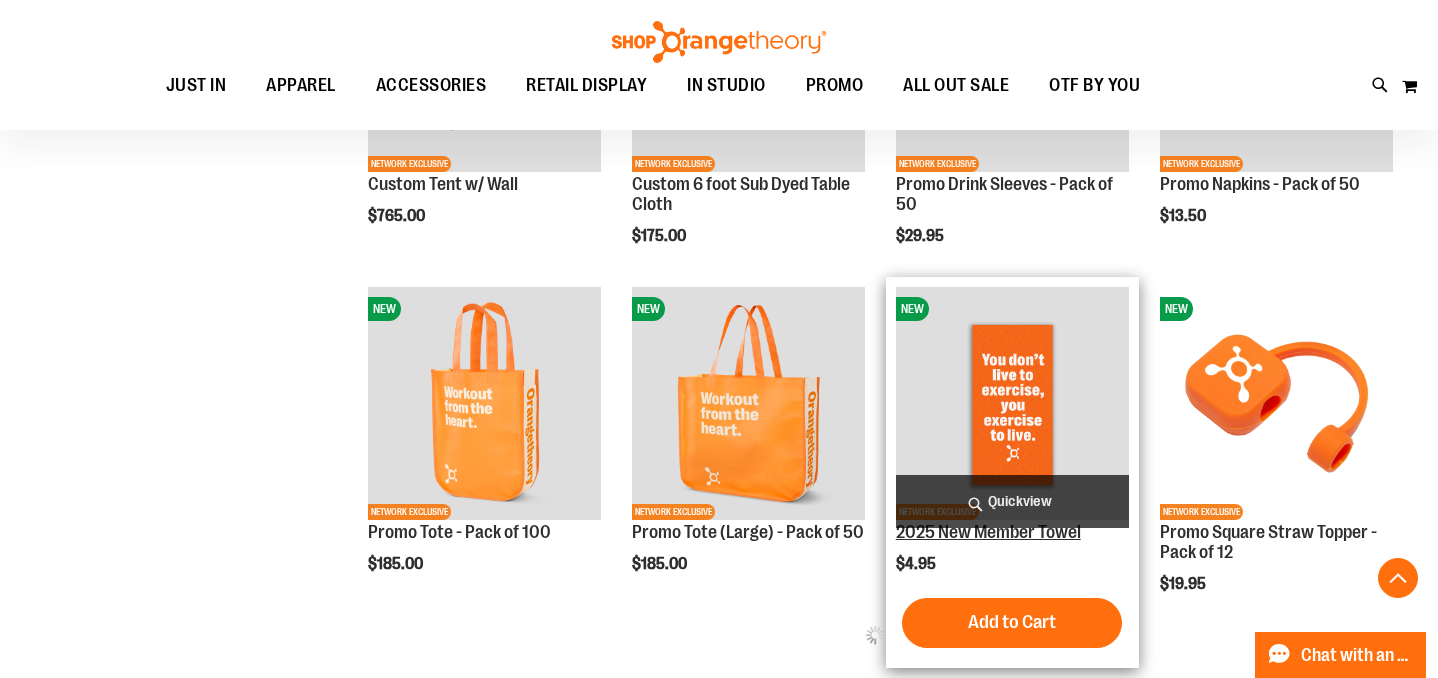 click on "2025 New Member Towel" at bounding box center (988, 532) 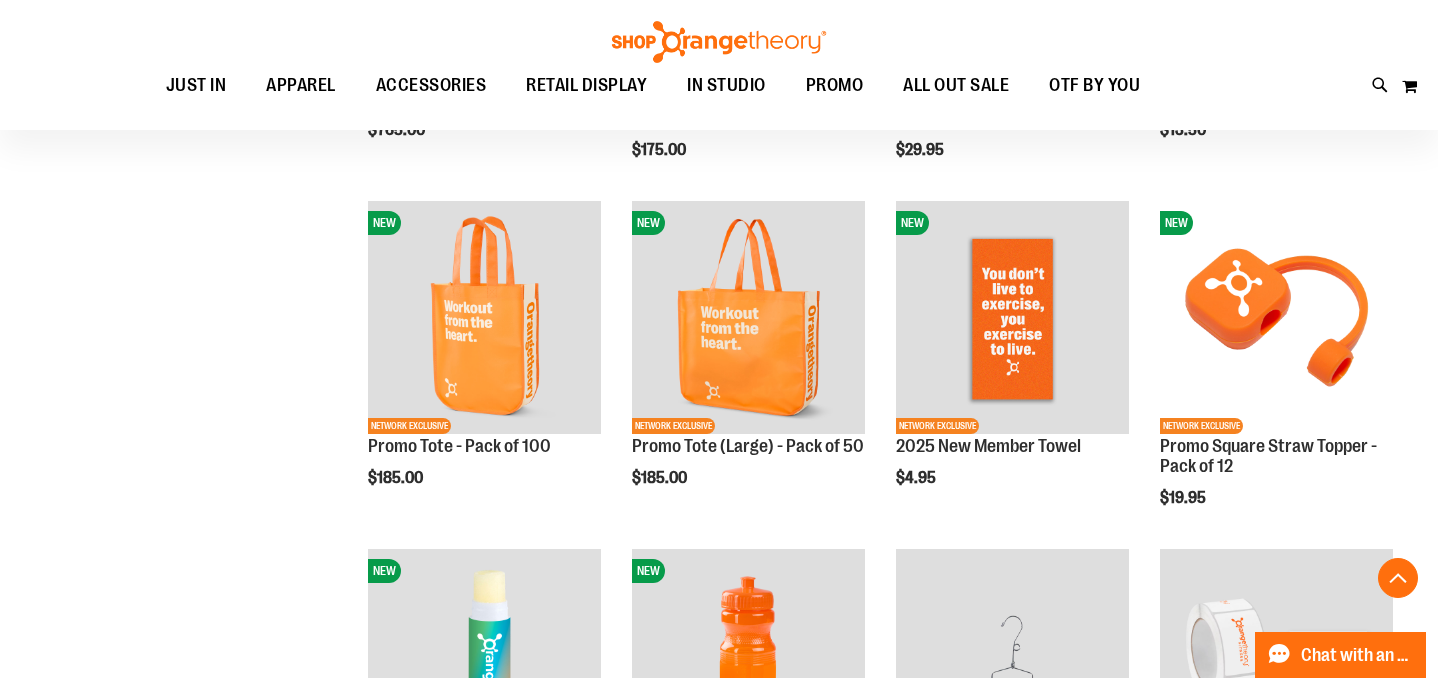 scroll, scrollTop: 893, scrollLeft: 0, axis: vertical 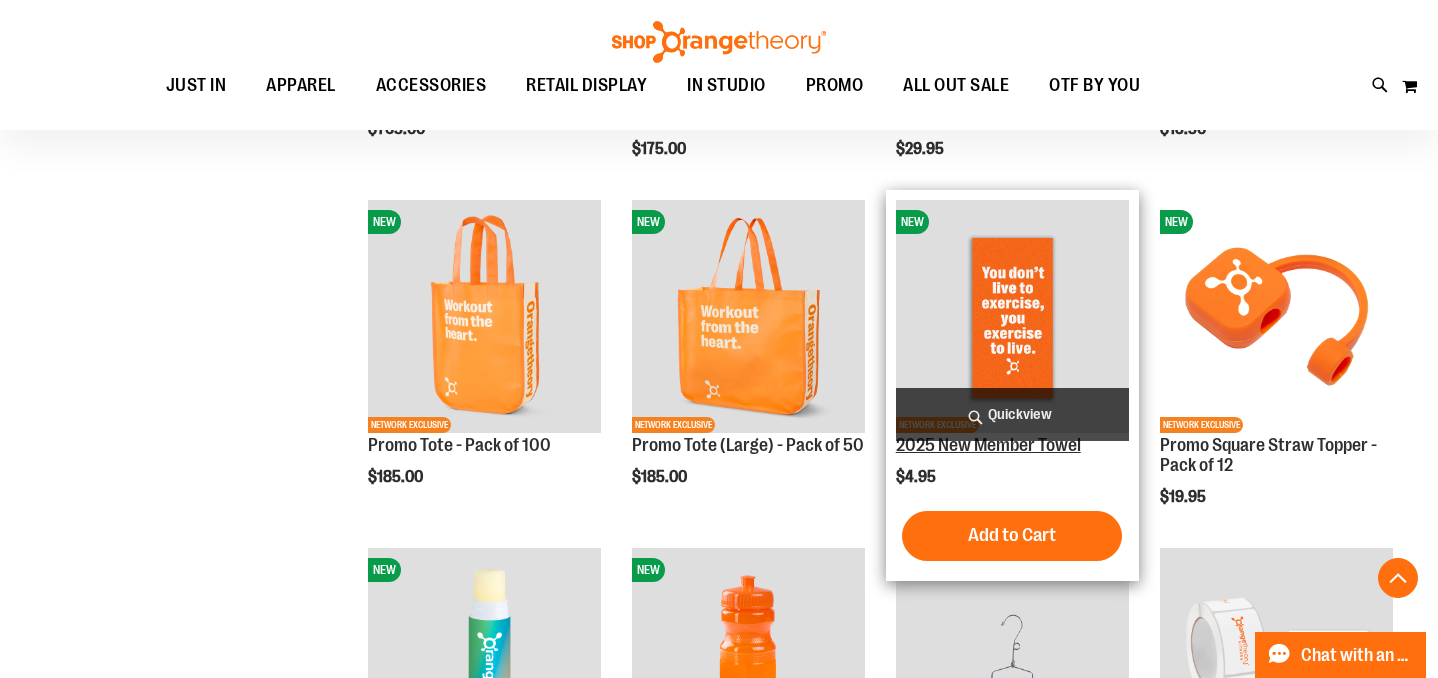 click on "2025 New Member Towel" at bounding box center (988, 445) 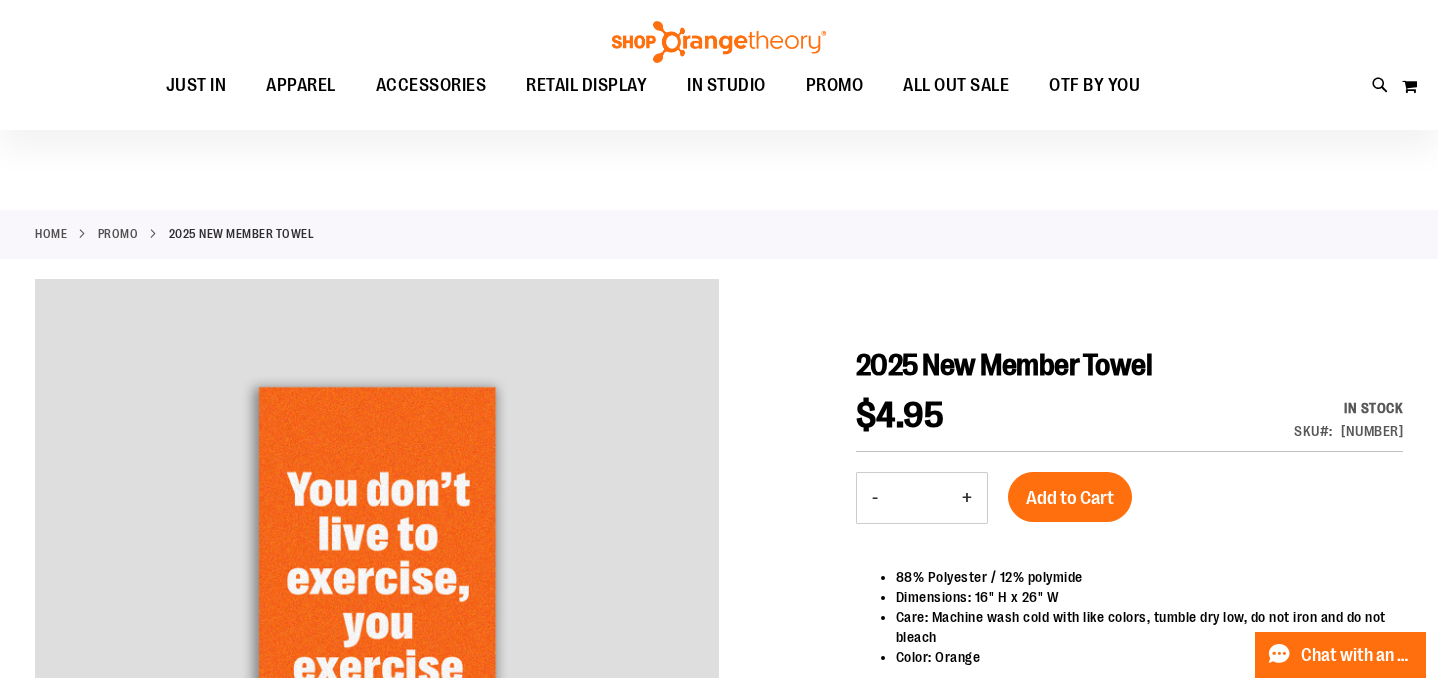 scroll, scrollTop: 252, scrollLeft: 0, axis: vertical 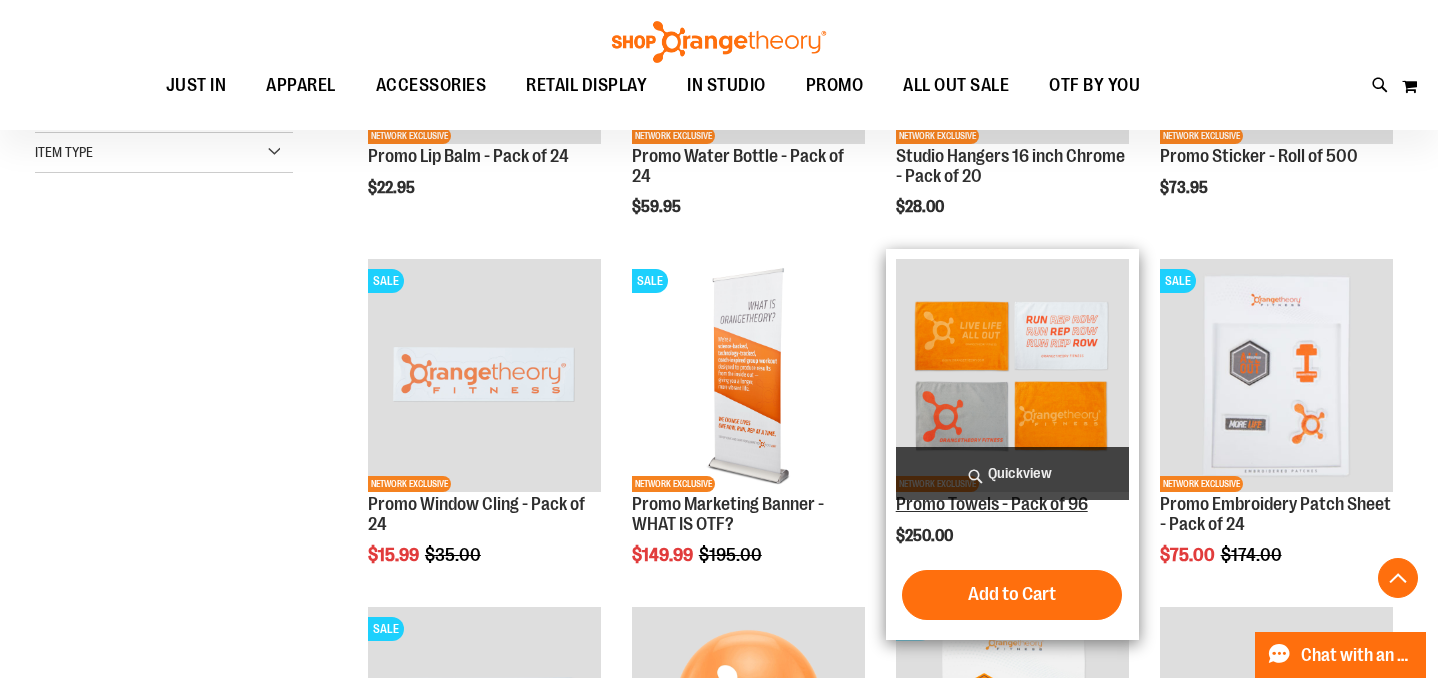 type on "**********" 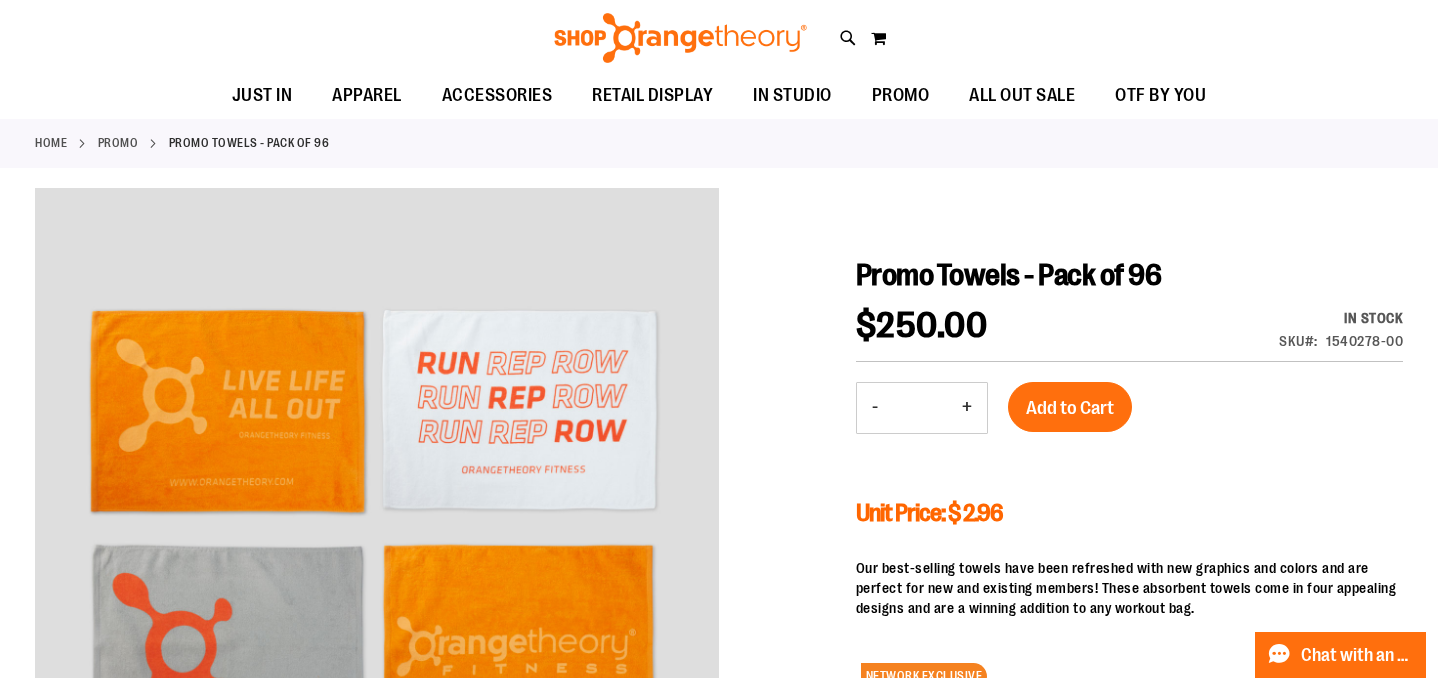 scroll, scrollTop: 0, scrollLeft: 0, axis: both 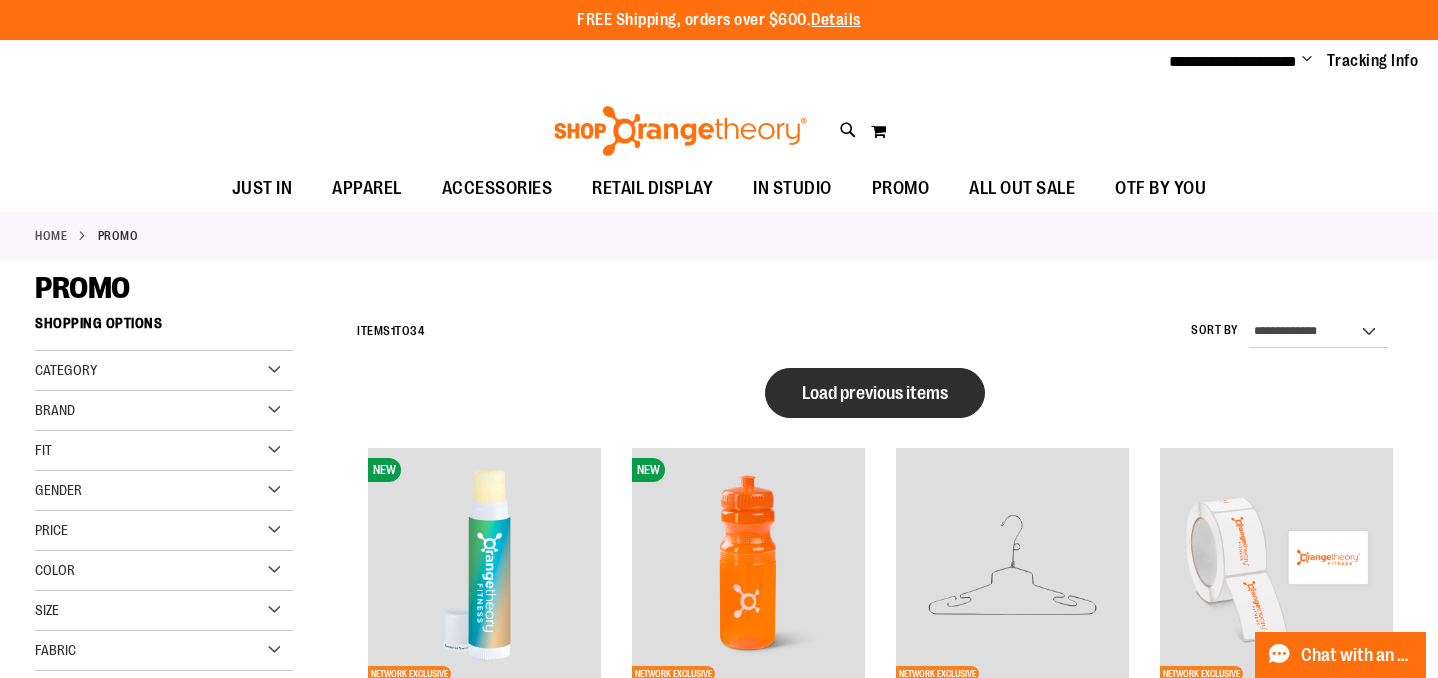 type on "**********" 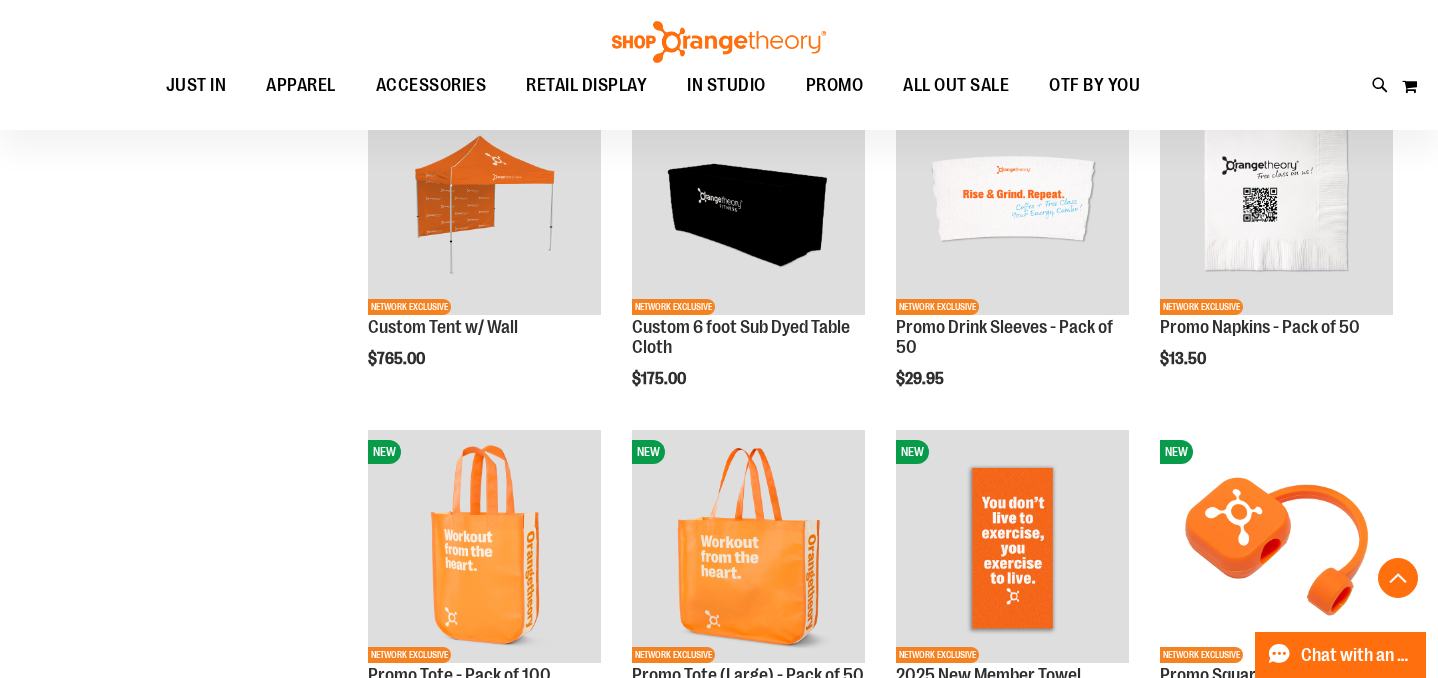 scroll, scrollTop: 456, scrollLeft: 0, axis: vertical 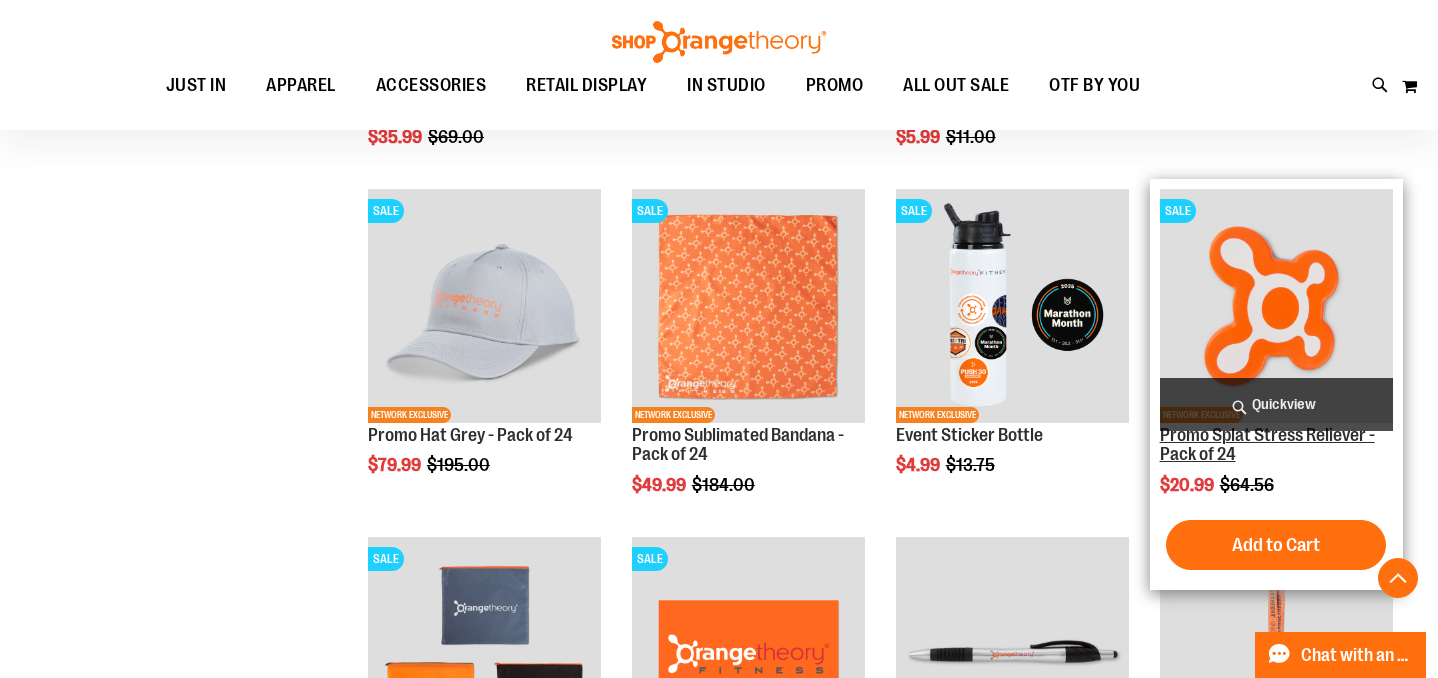 click on "Promo Splat Stress Reliever - Pack of 24" at bounding box center (1267, 445) 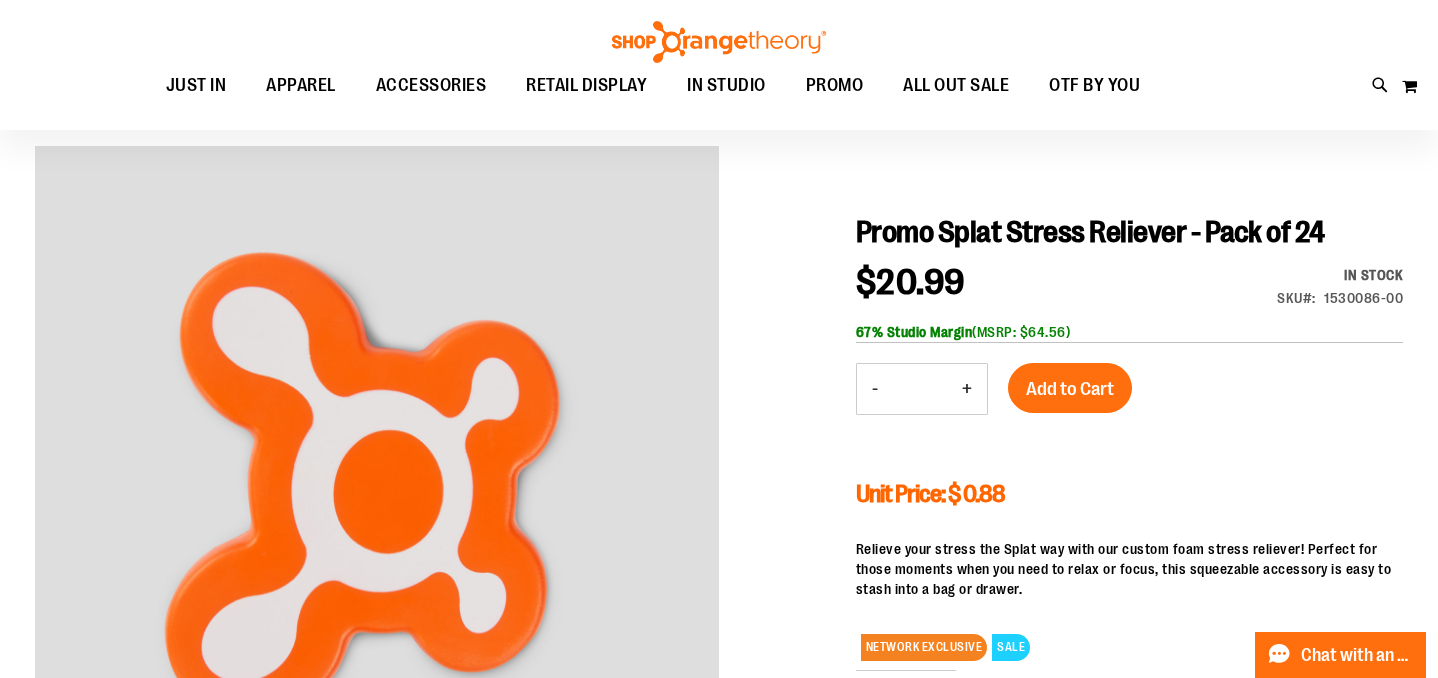 scroll, scrollTop: 102, scrollLeft: 0, axis: vertical 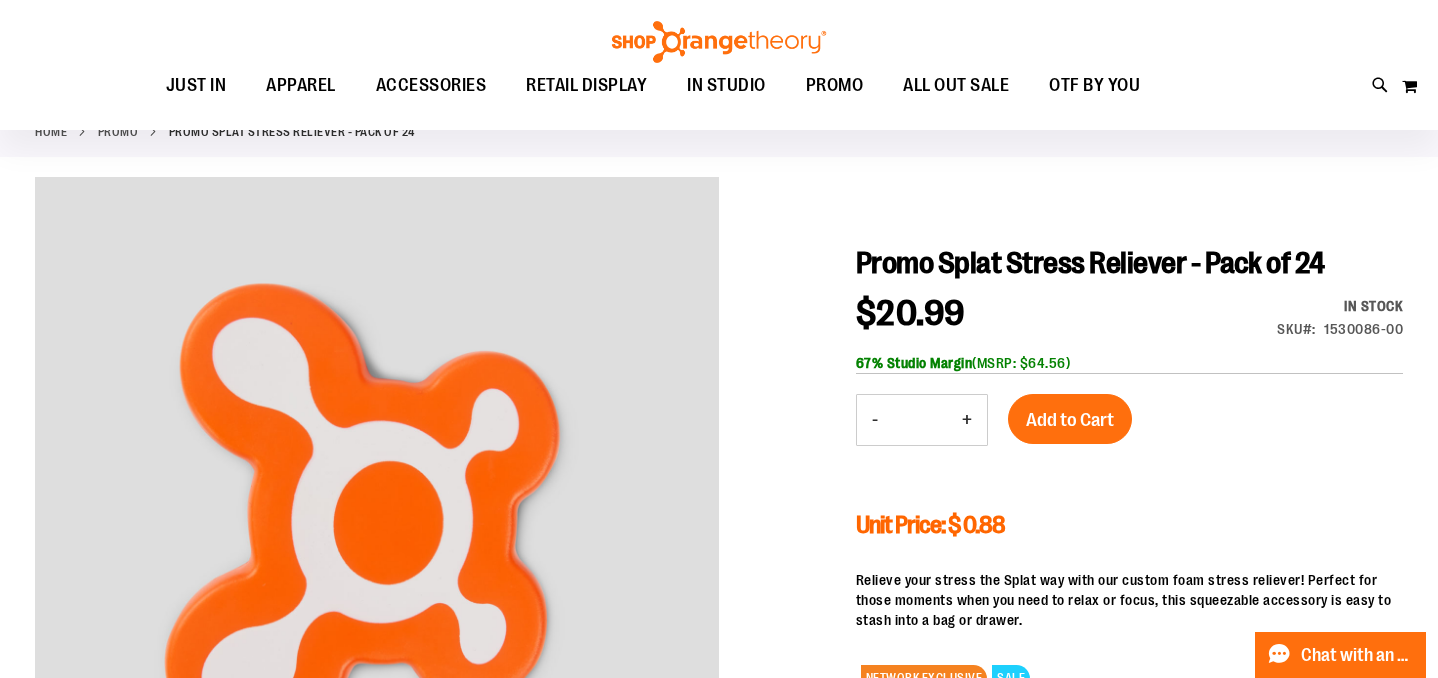 type on "**********" 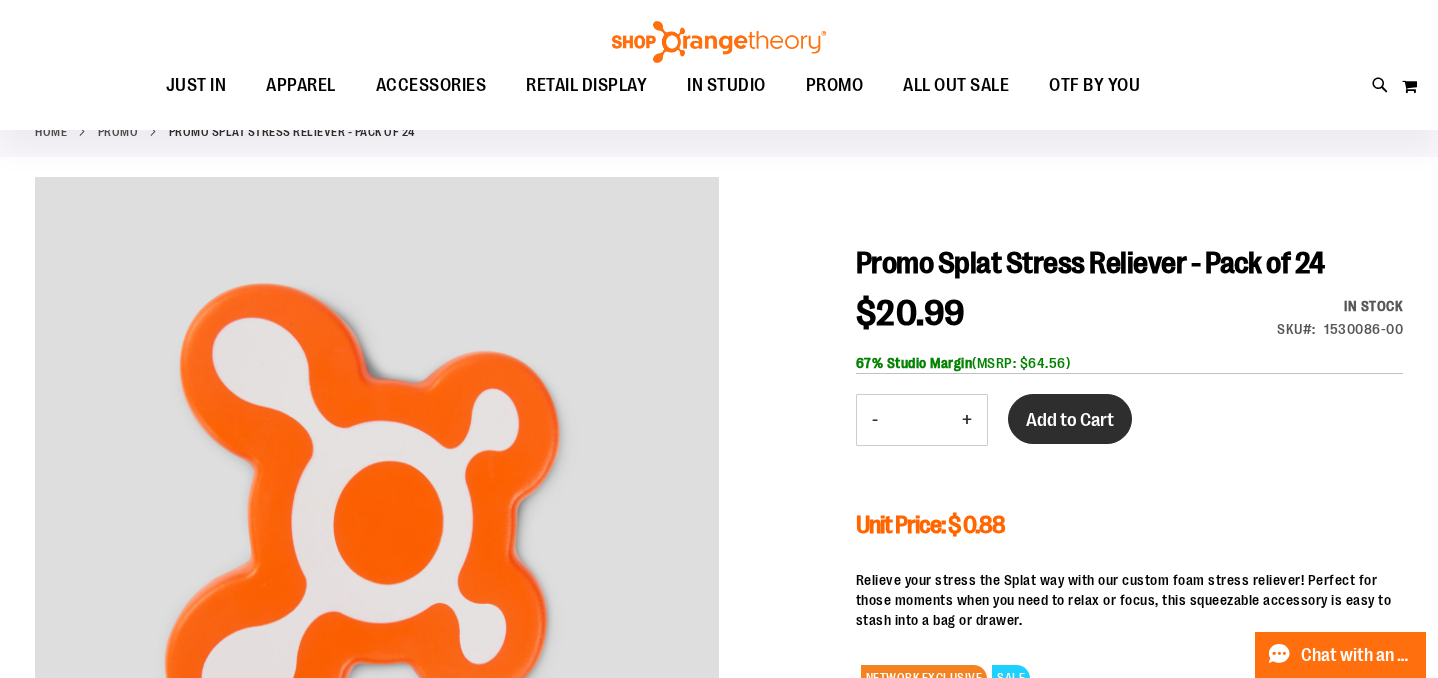 click on "Add to Cart" at bounding box center [1070, 420] 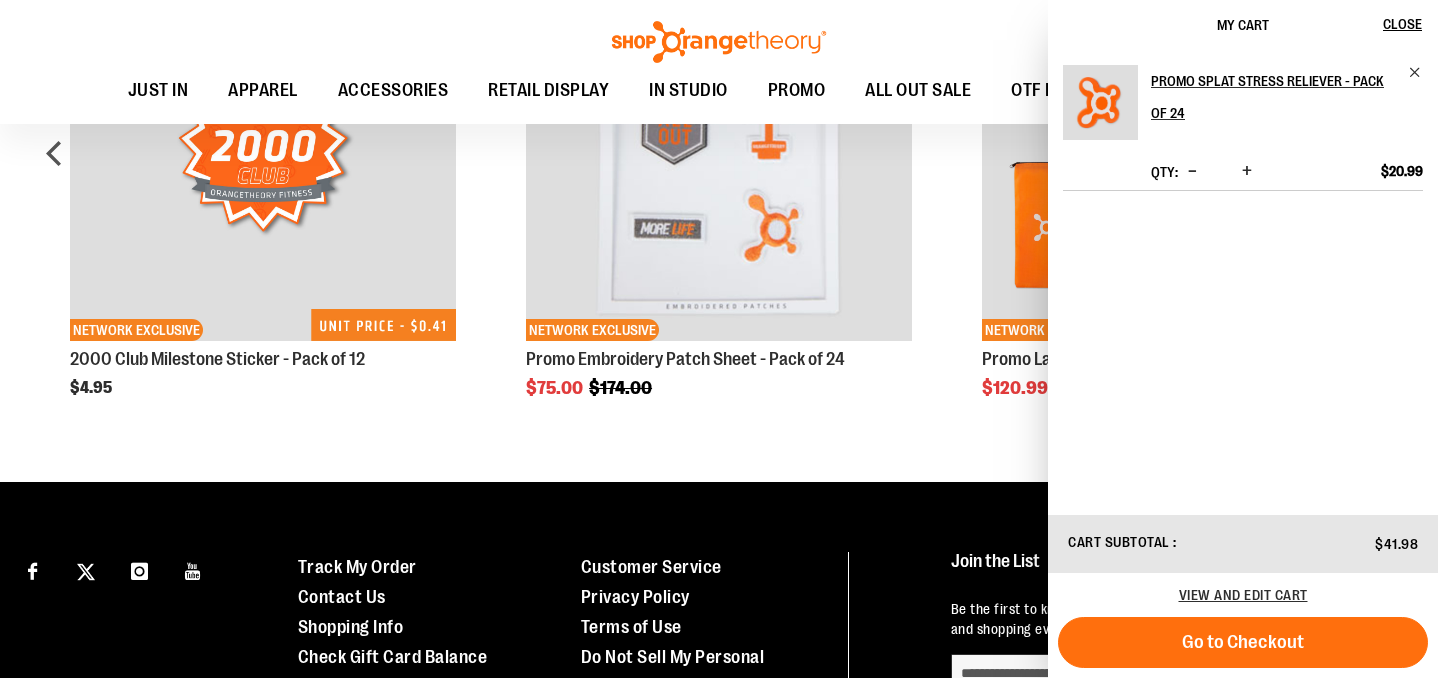 scroll, scrollTop: 1032, scrollLeft: 0, axis: vertical 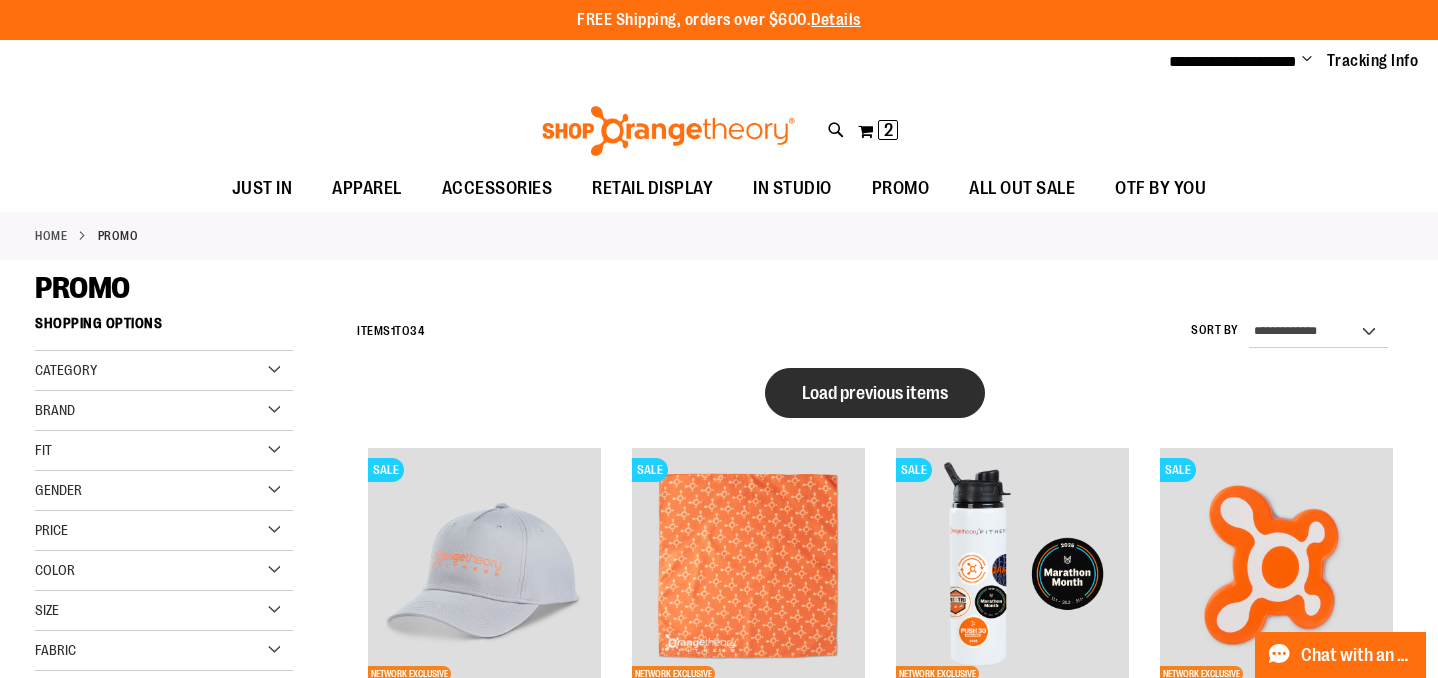 type on "**********" 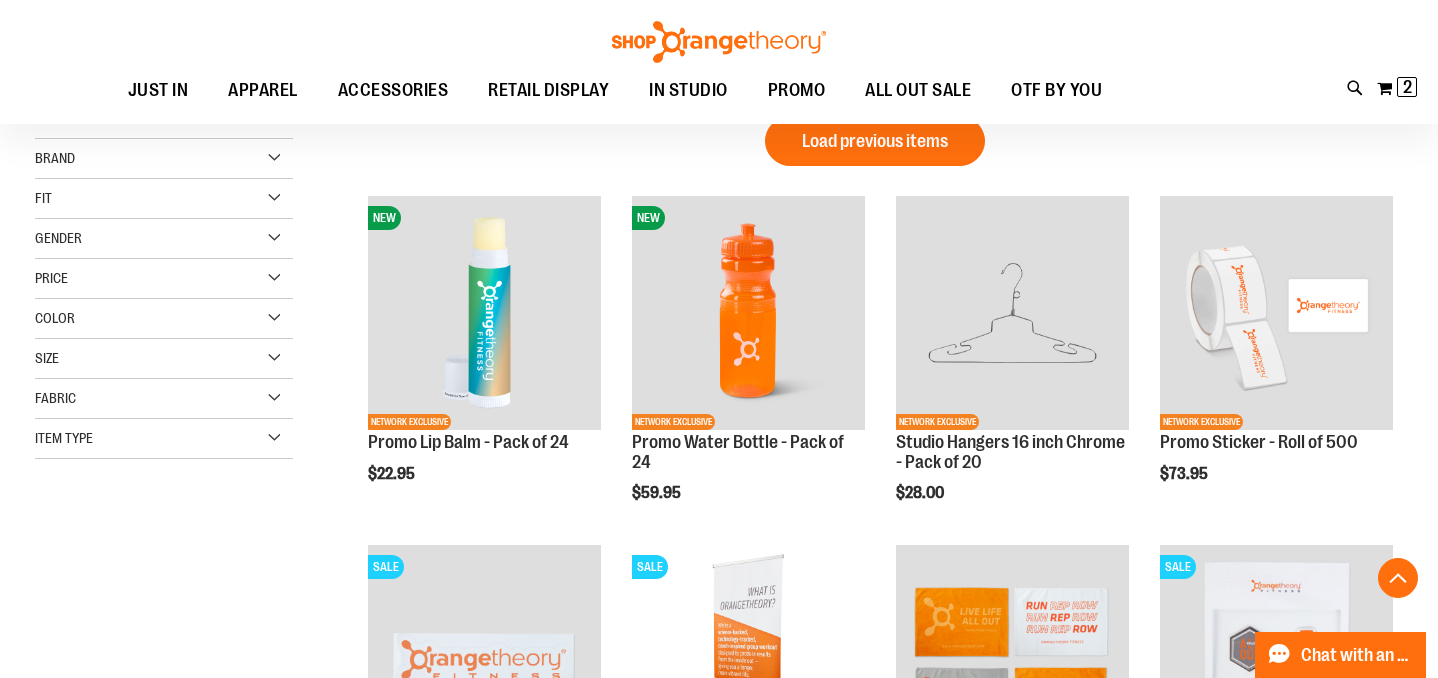 scroll, scrollTop: 0, scrollLeft: 0, axis: both 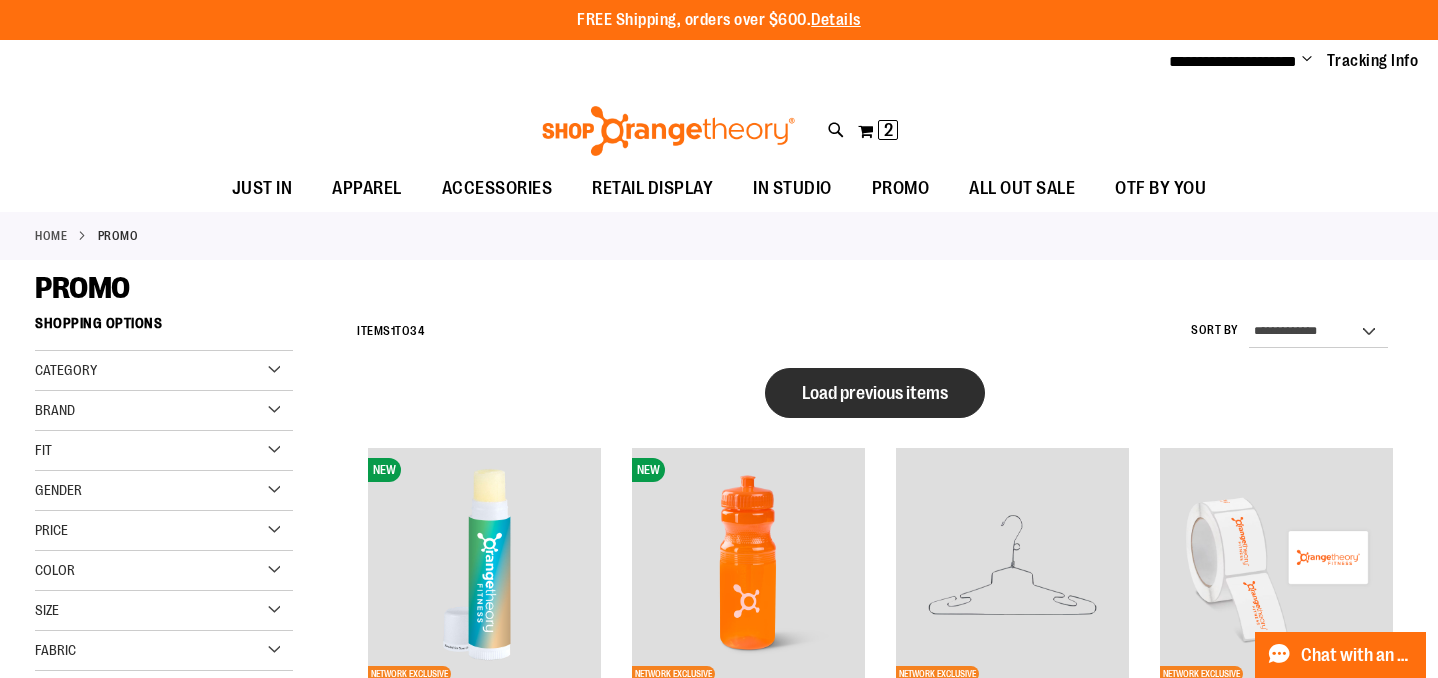 click on "Load previous items" at bounding box center (875, 393) 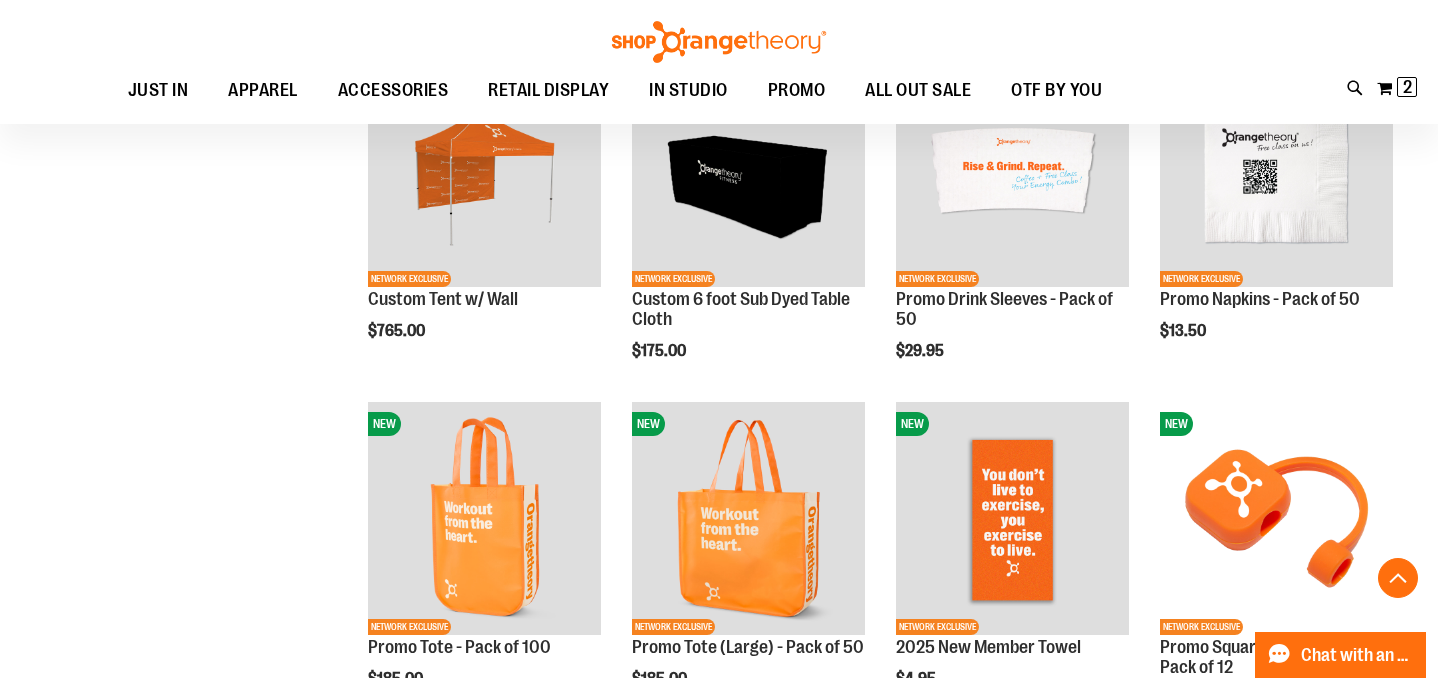 scroll, scrollTop: 633, scrollLeft: 0, axis: vertical 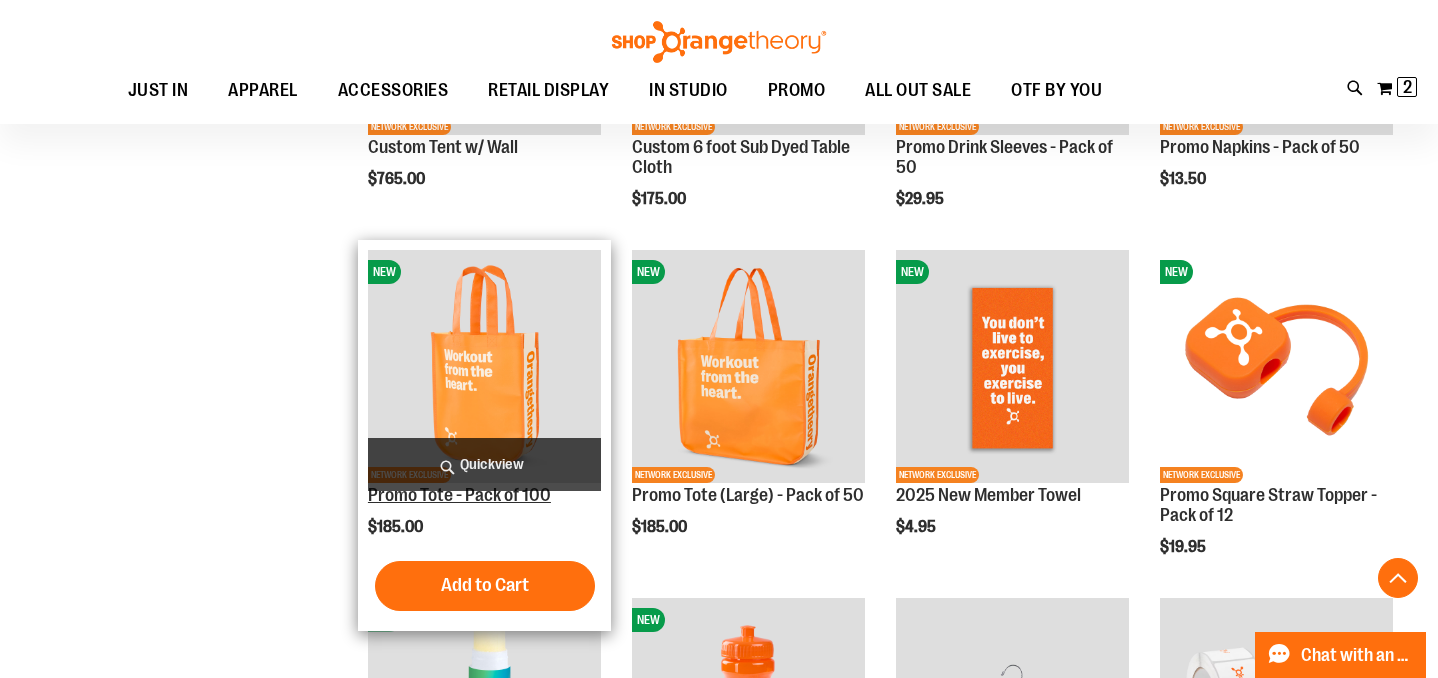 click on "Promo Tote - Pack of 100" at bounding box center (459, 495) 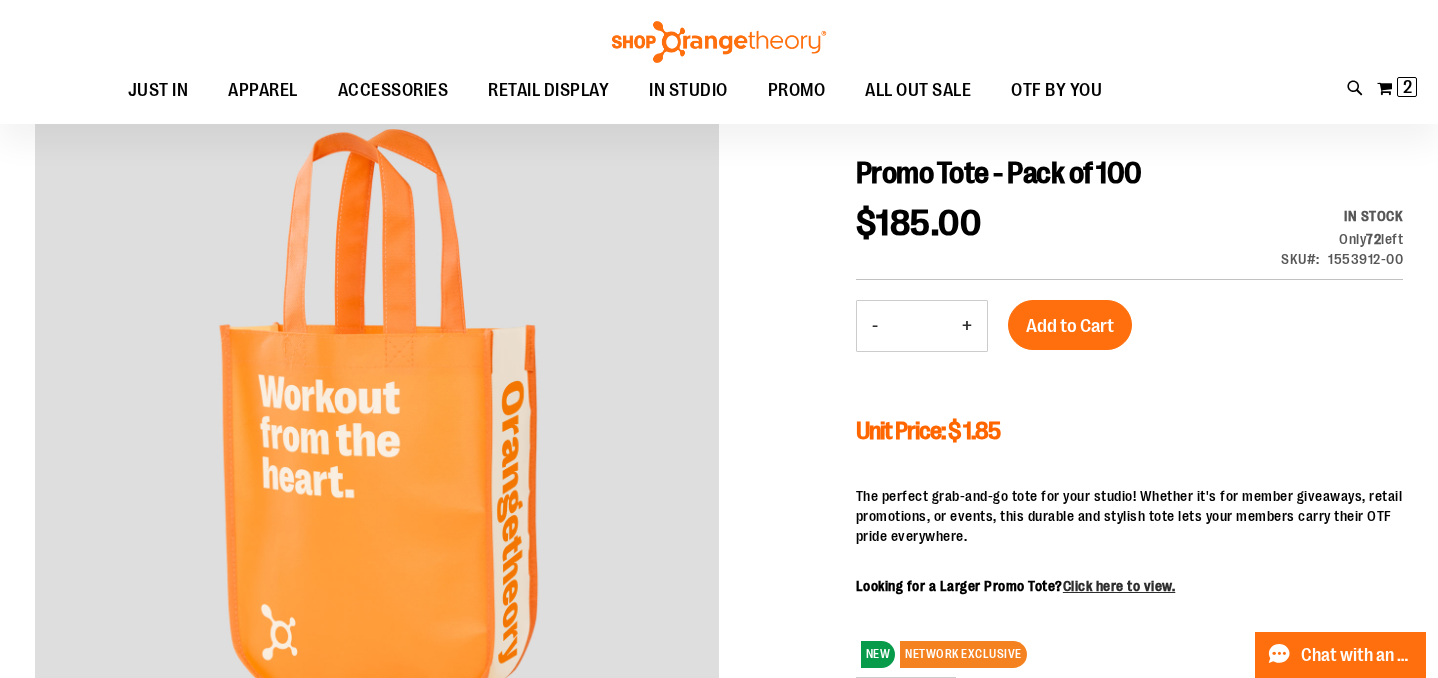 scroll, scrollTop: 199, scrollLeft: 0, axis: vertical 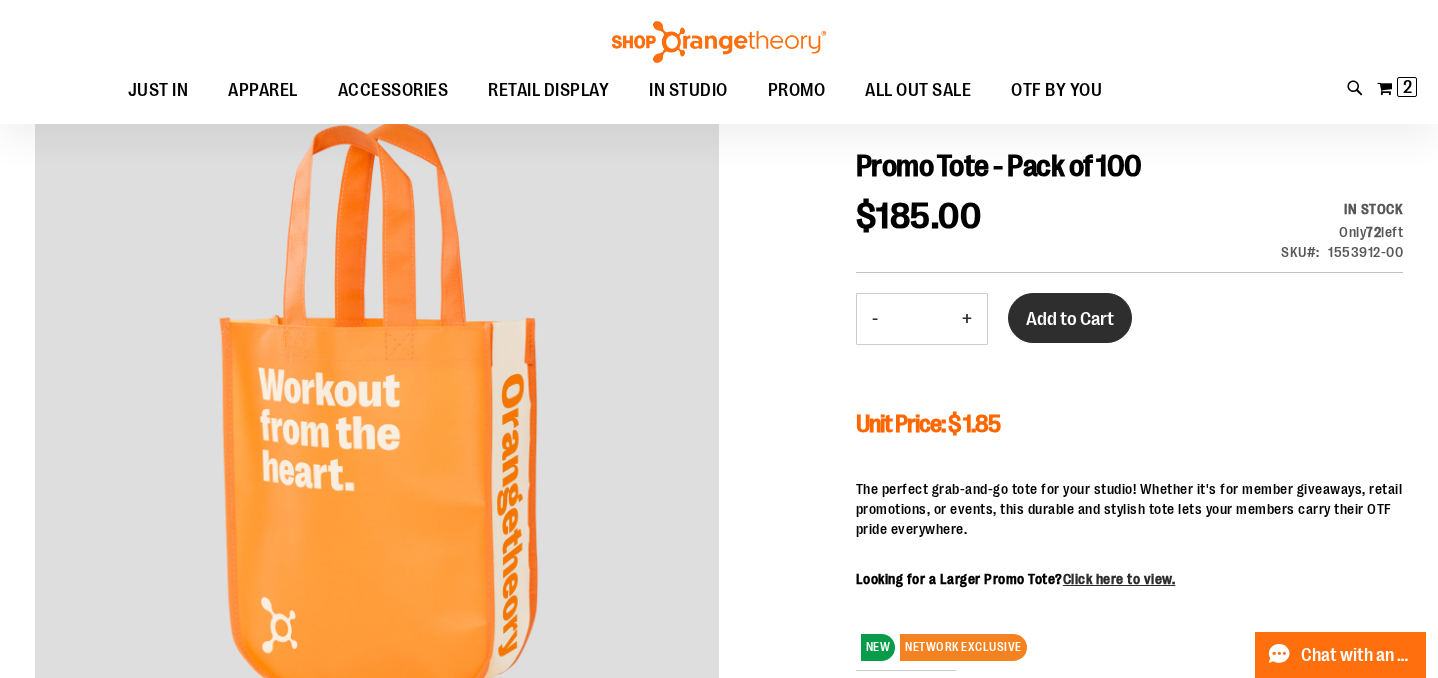 type on "**********" 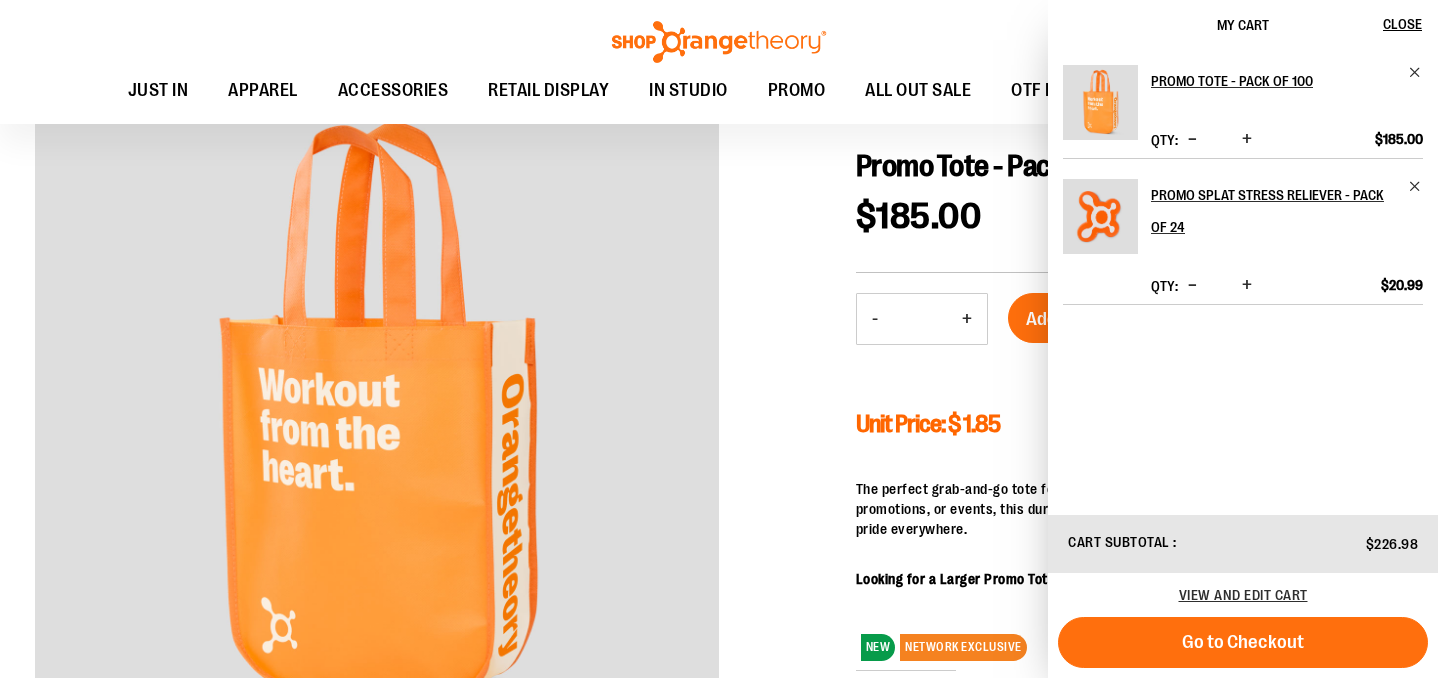 click at bounding box center [719, 494] 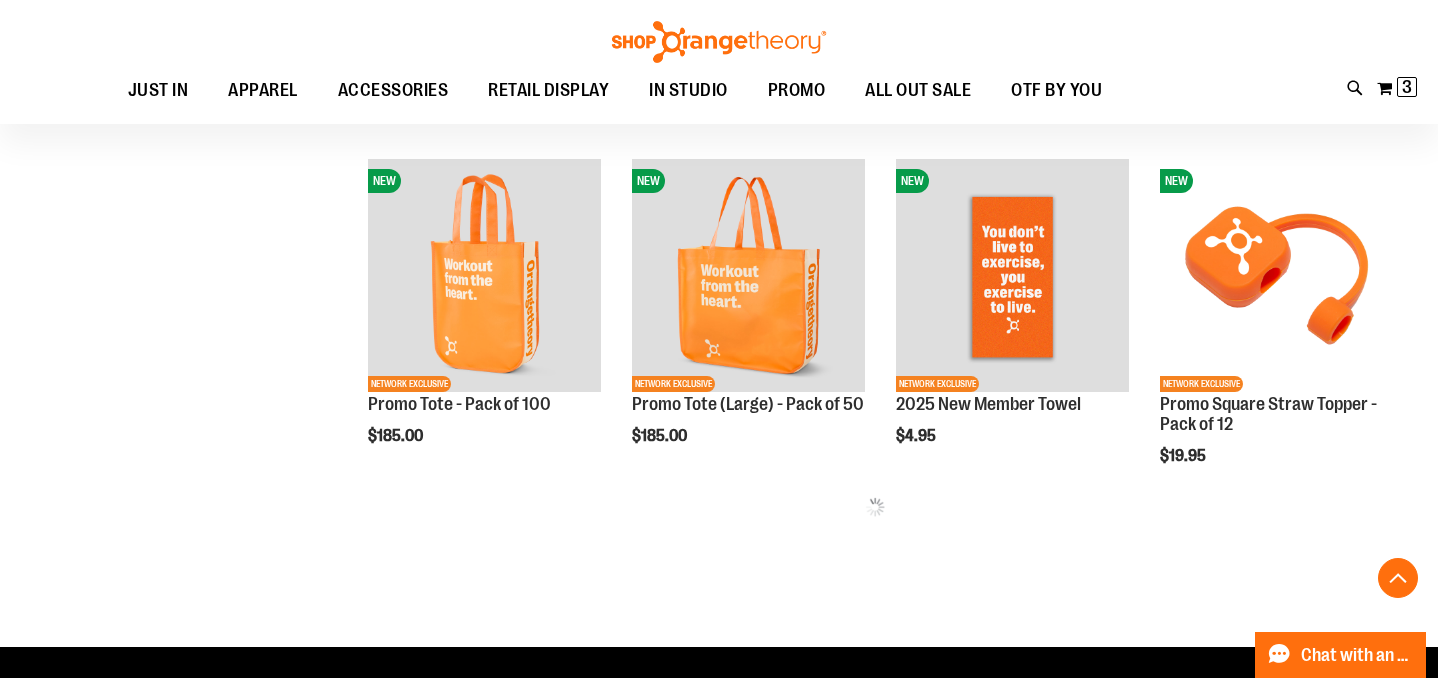 scroll, scrollTop: 724, scrollLeft: 0, axis: vertical 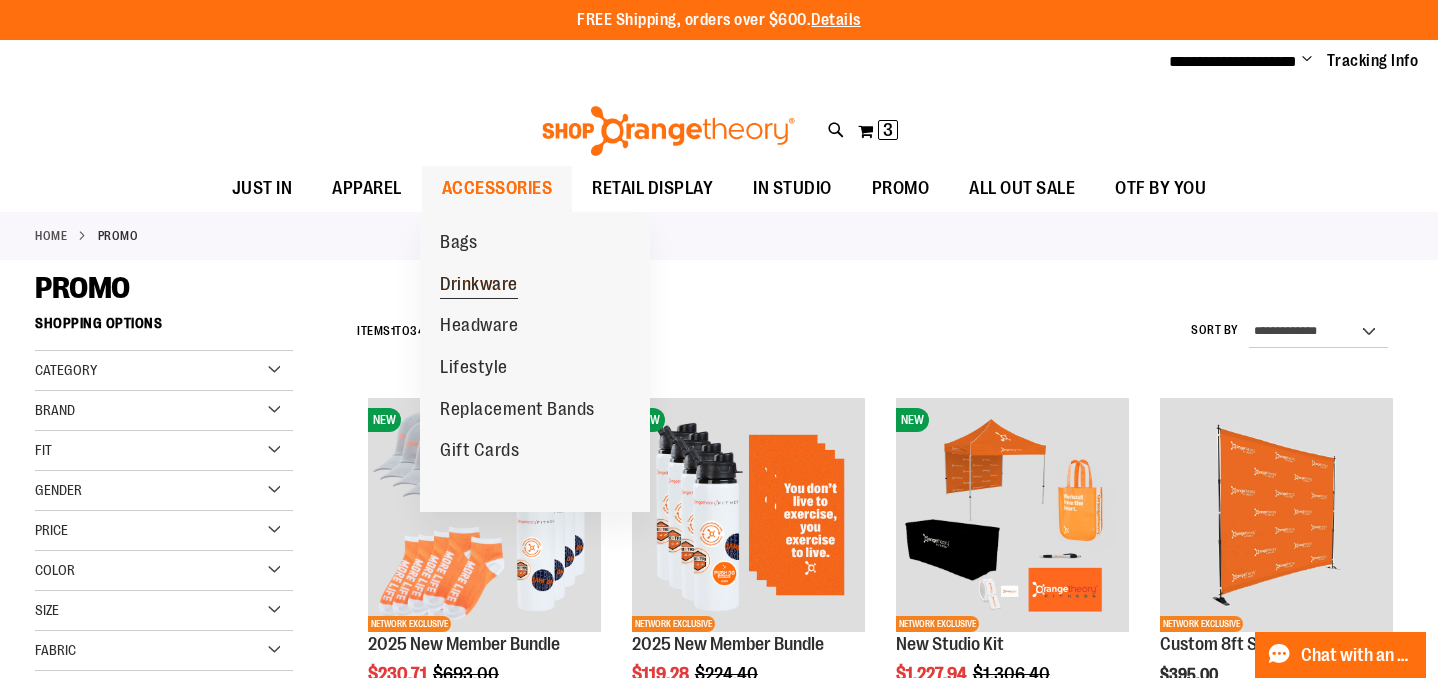 type on "**********" 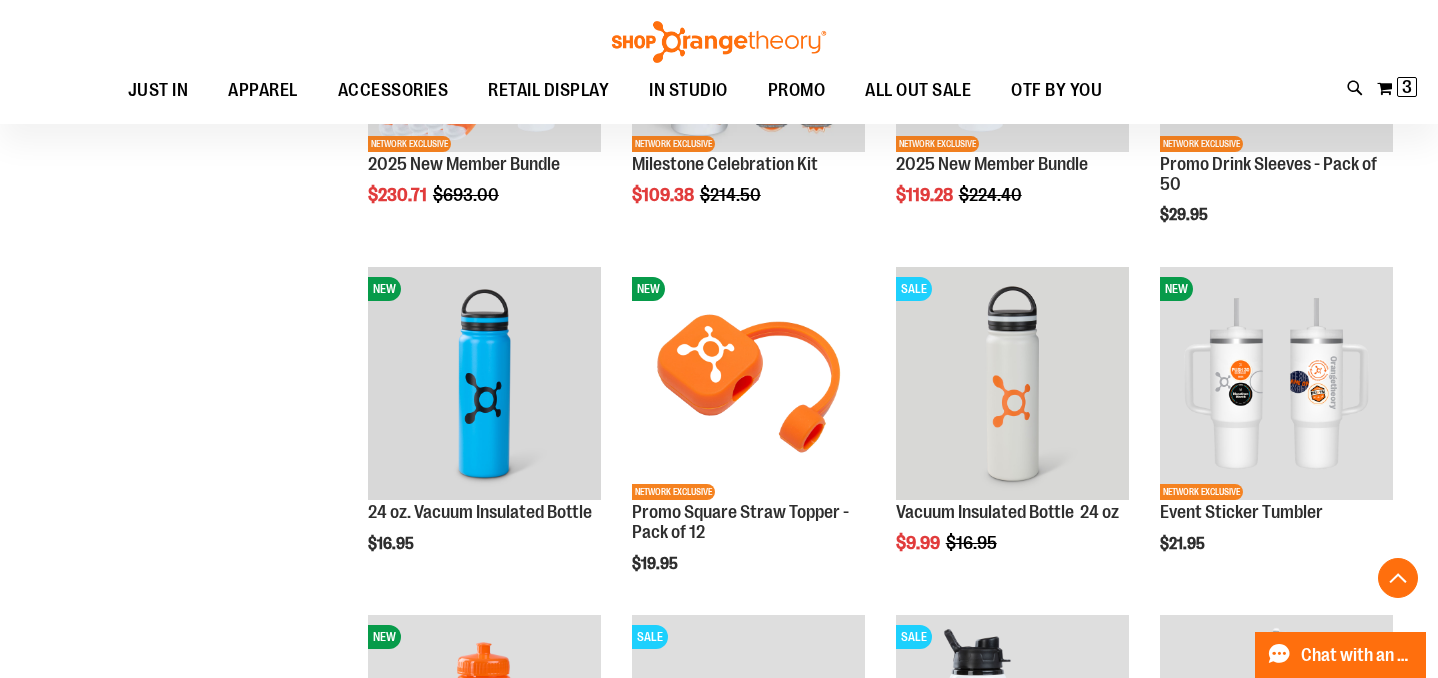 scroll, scrollTop: 474, scrollLeft: 0, axis: vertical 